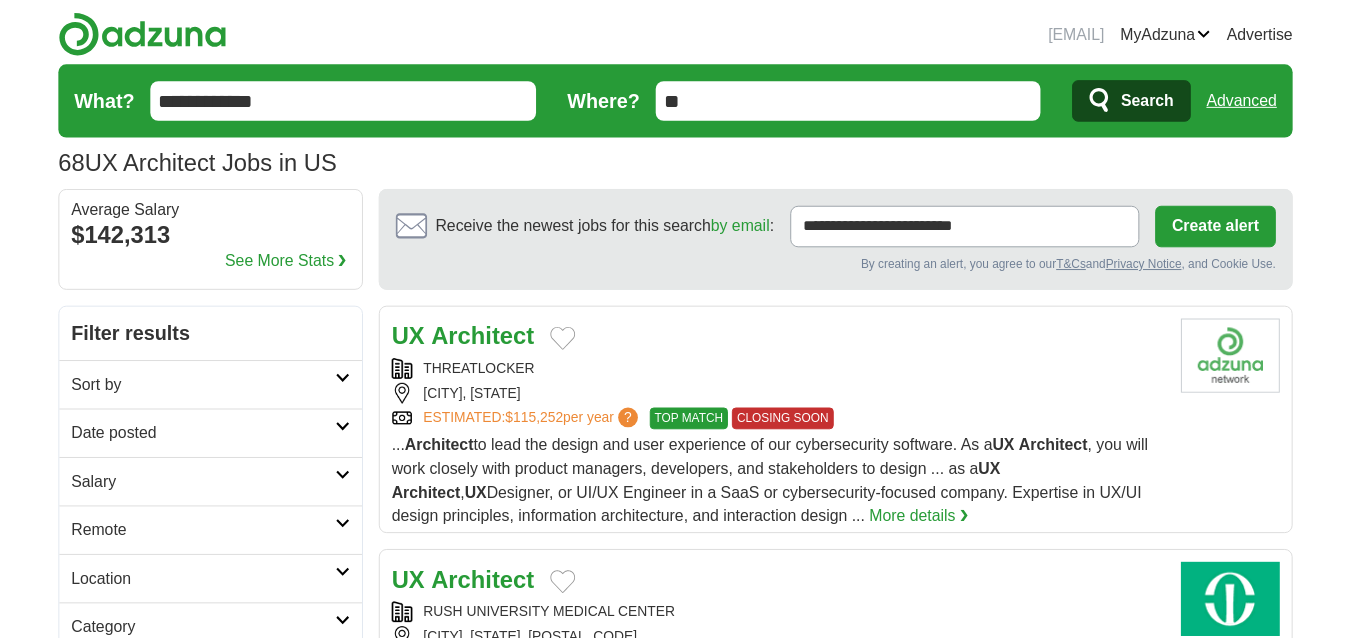scroll, scrollTop: 54, scrollLeft: 0, axis: vertical 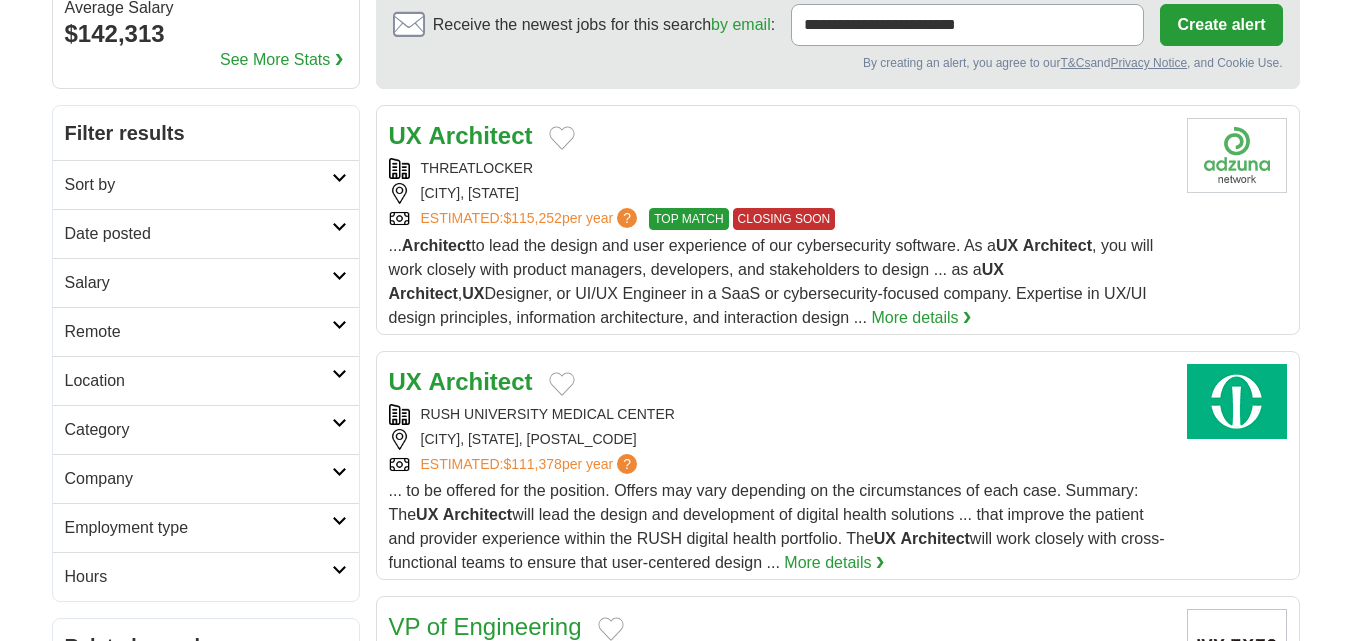 click on "UX   Architect" at bounding box center [780, 136] 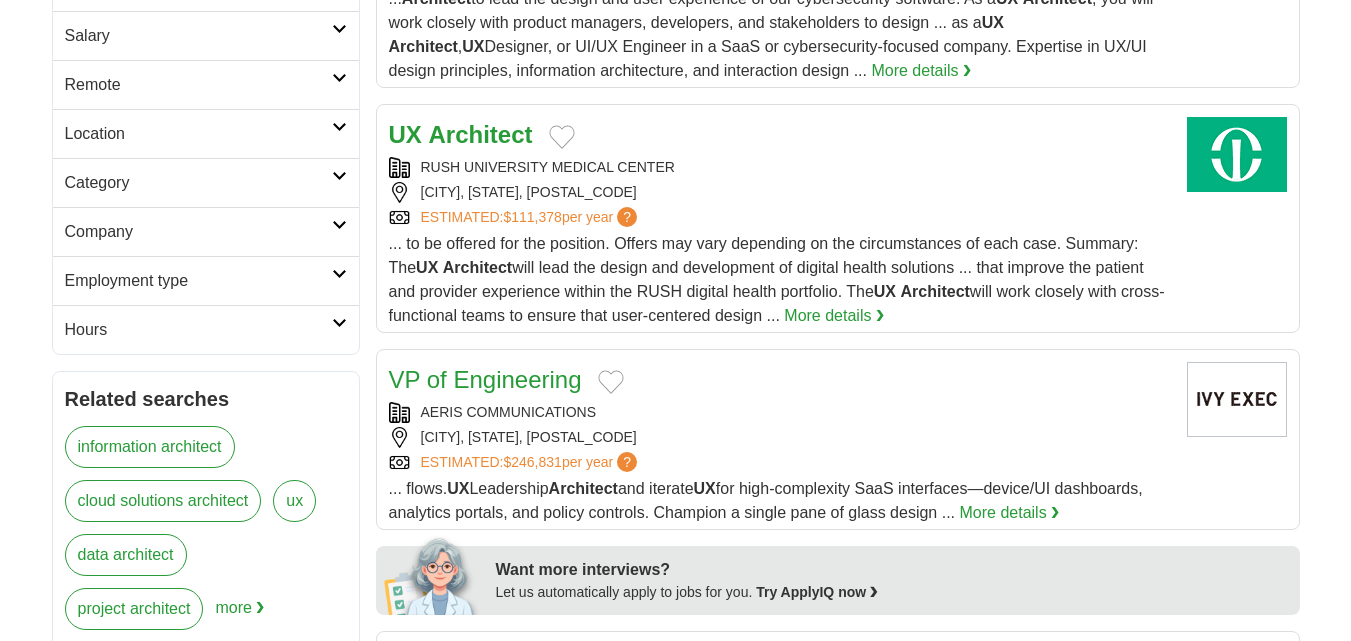 scroll, scrollTop: 200, scrollLeft: 0, axis: vertical 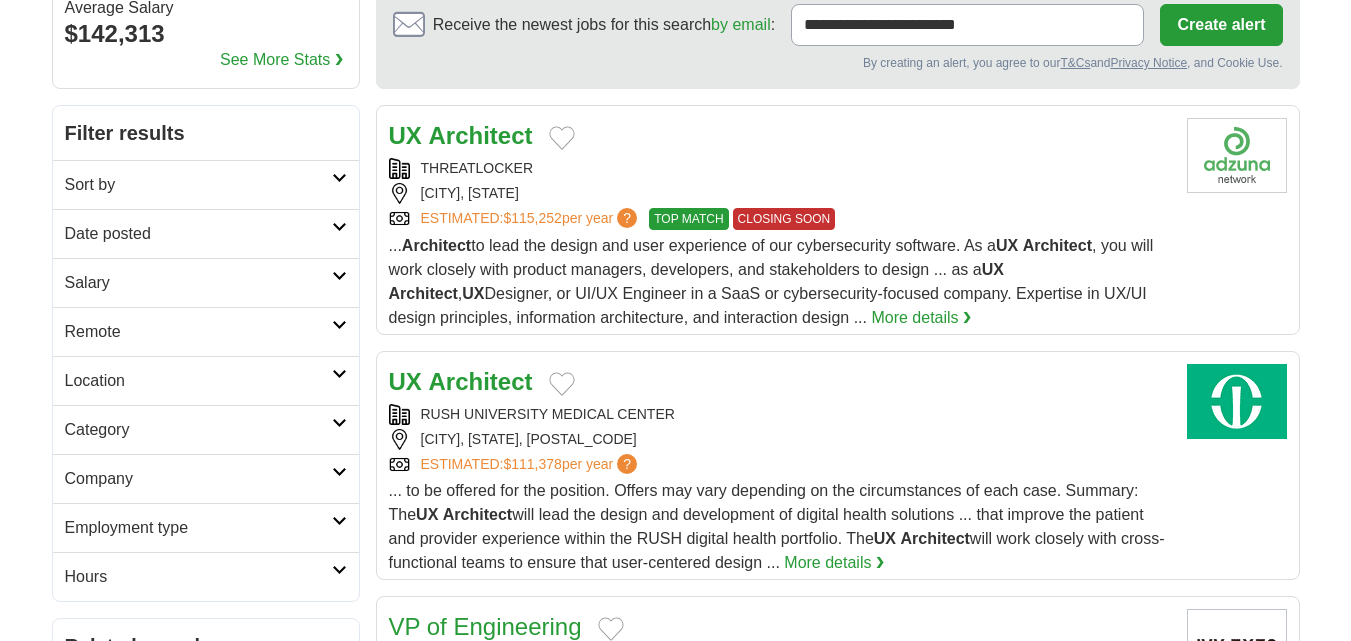 click on "UX   Architect" at bounding box center (780, 382) 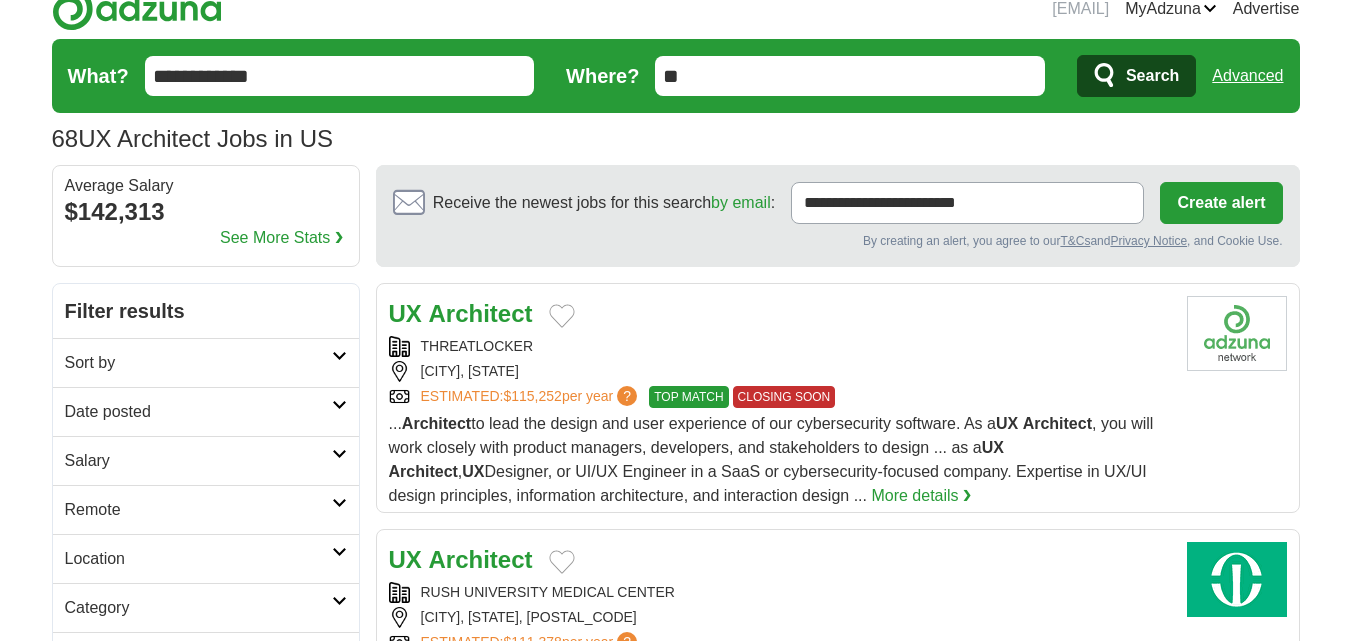 scroll, scrollTop: 0, scrollLeft: 0, axis: both 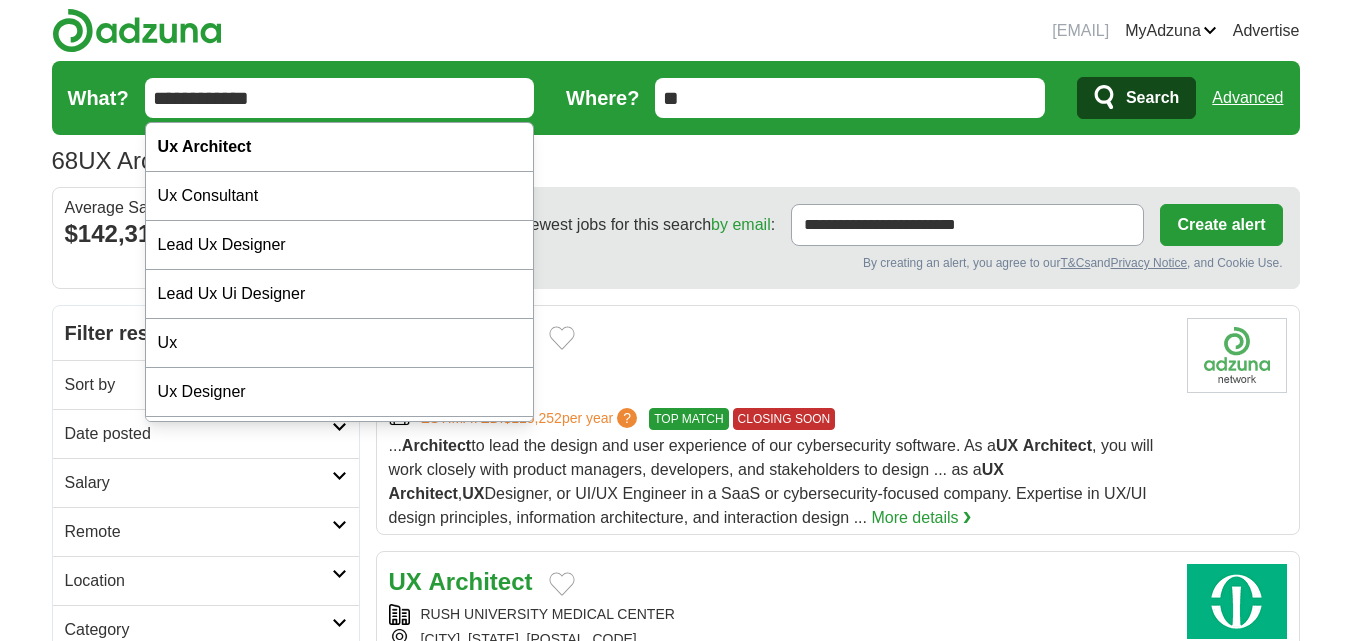drag, startPoint x: 360, startPoint y: 108, endPoint x: 36, endPoint y: 149, distance: 326.58383 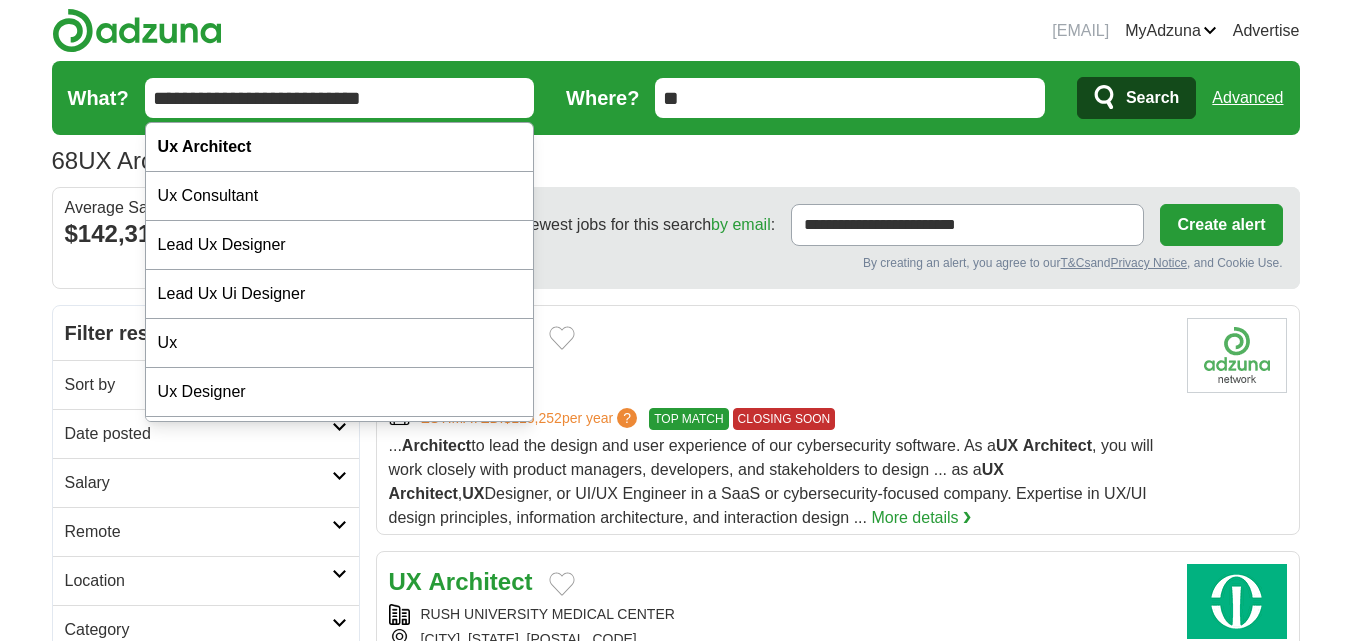 type on "**********" 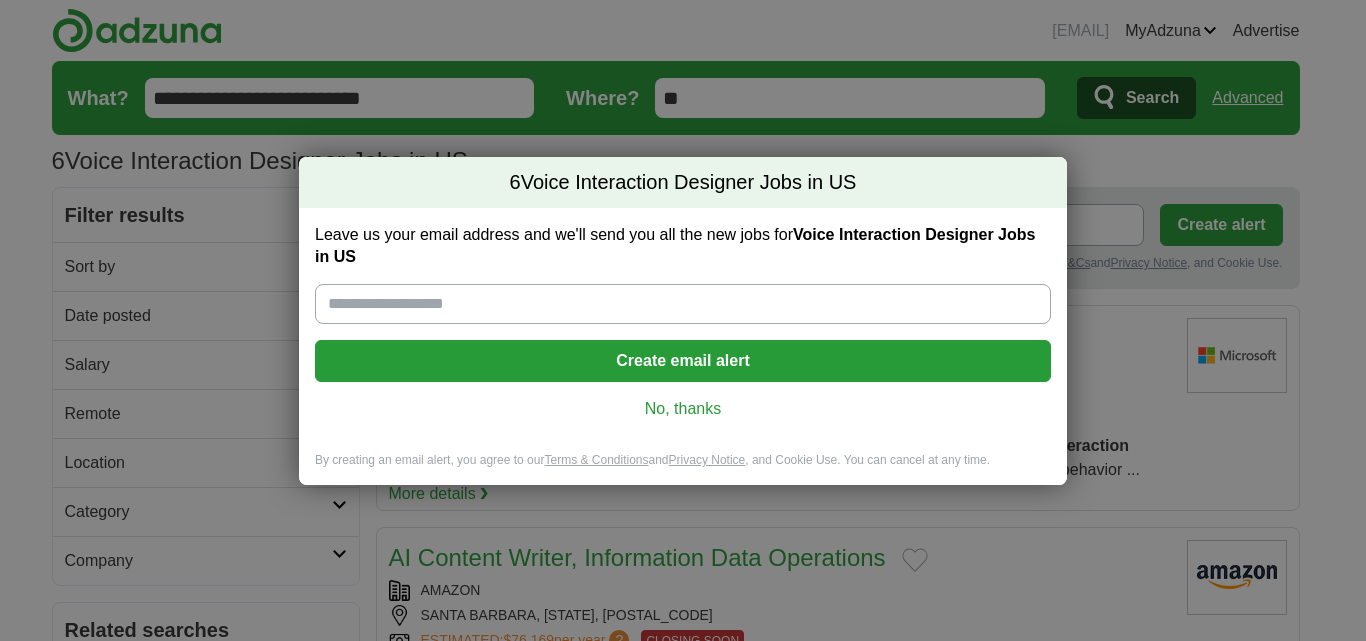 scroll, scrollTop: 0, scrollLeft: 0, axis: both 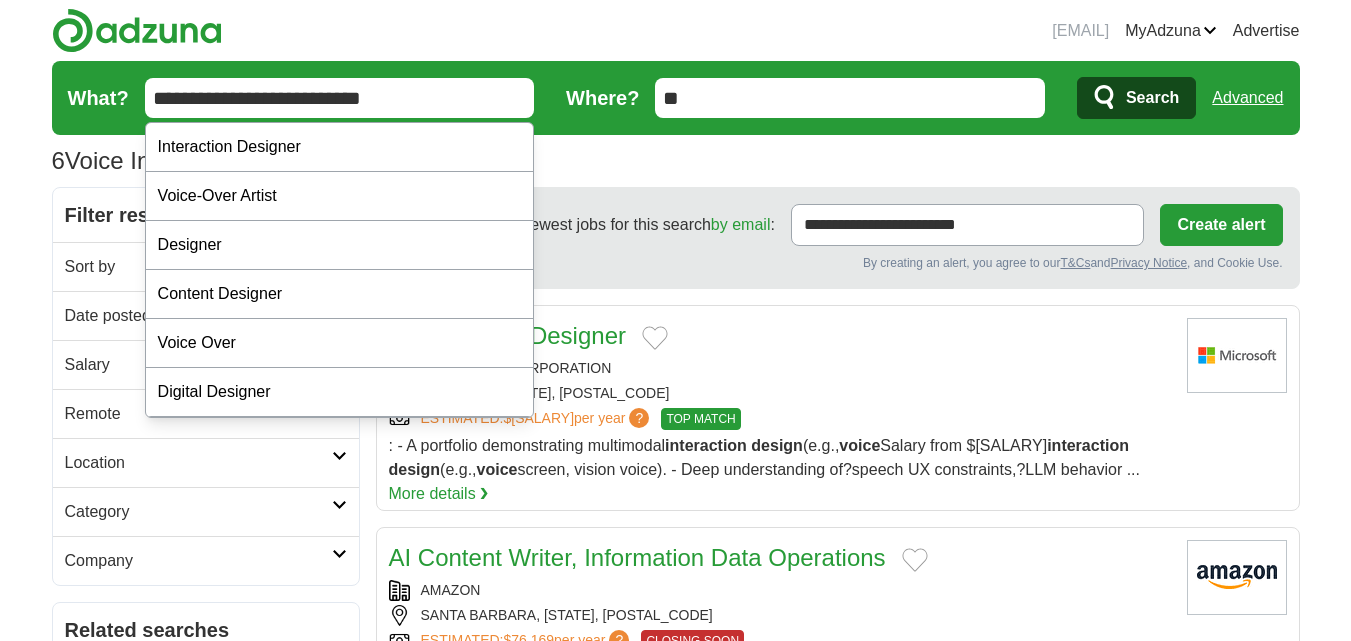 drag, startPoint x: 220, startPoint y: 99, endPoint x: 0, endPoint y: 199, distance: 241.66092 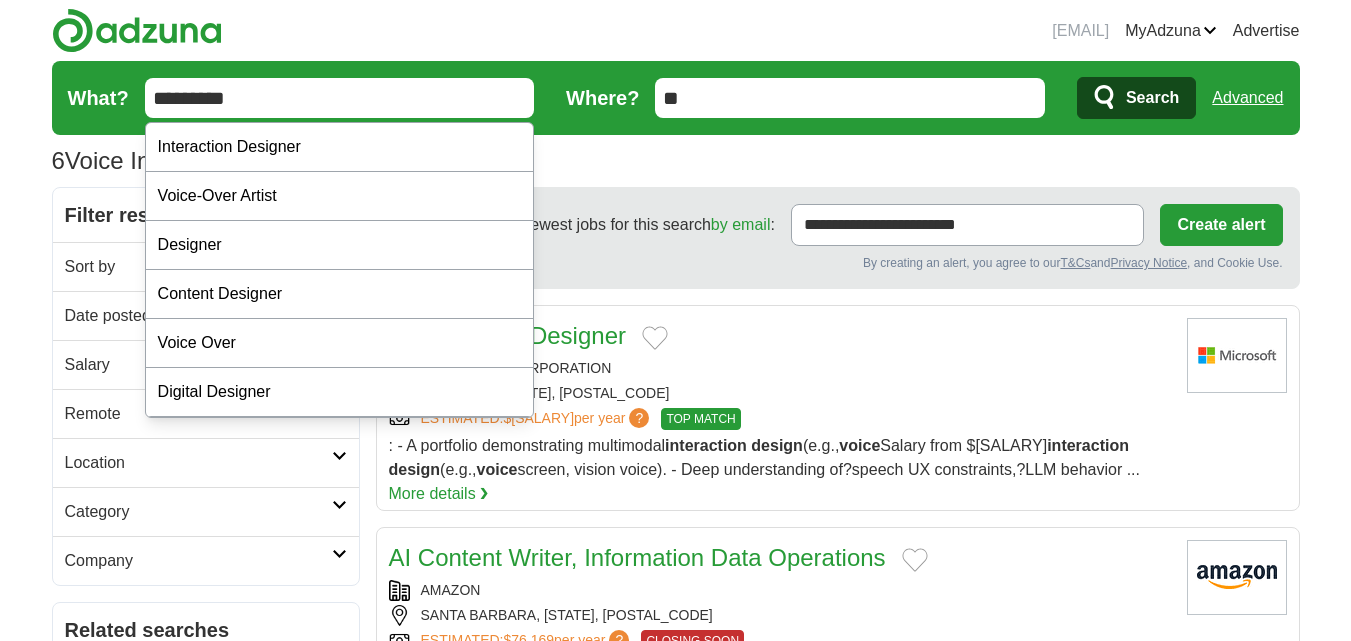 type on "*********" 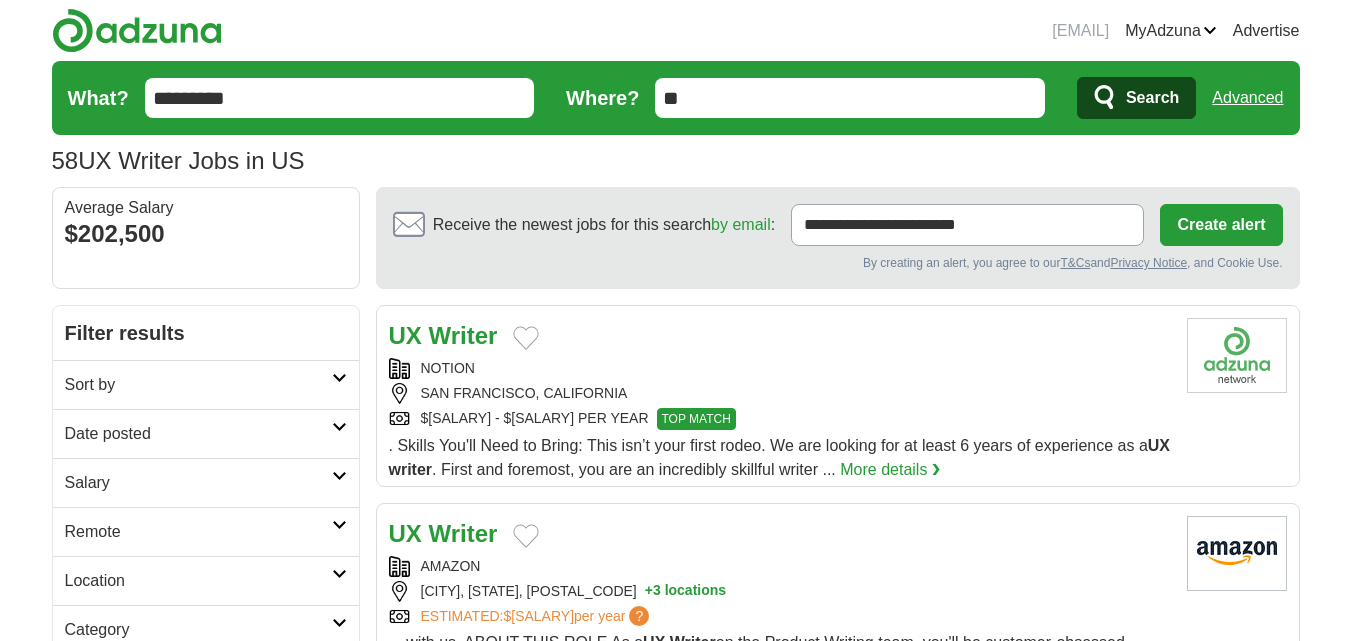 scroll, scrollTop: 0, scrollLeft: 0, axis: both 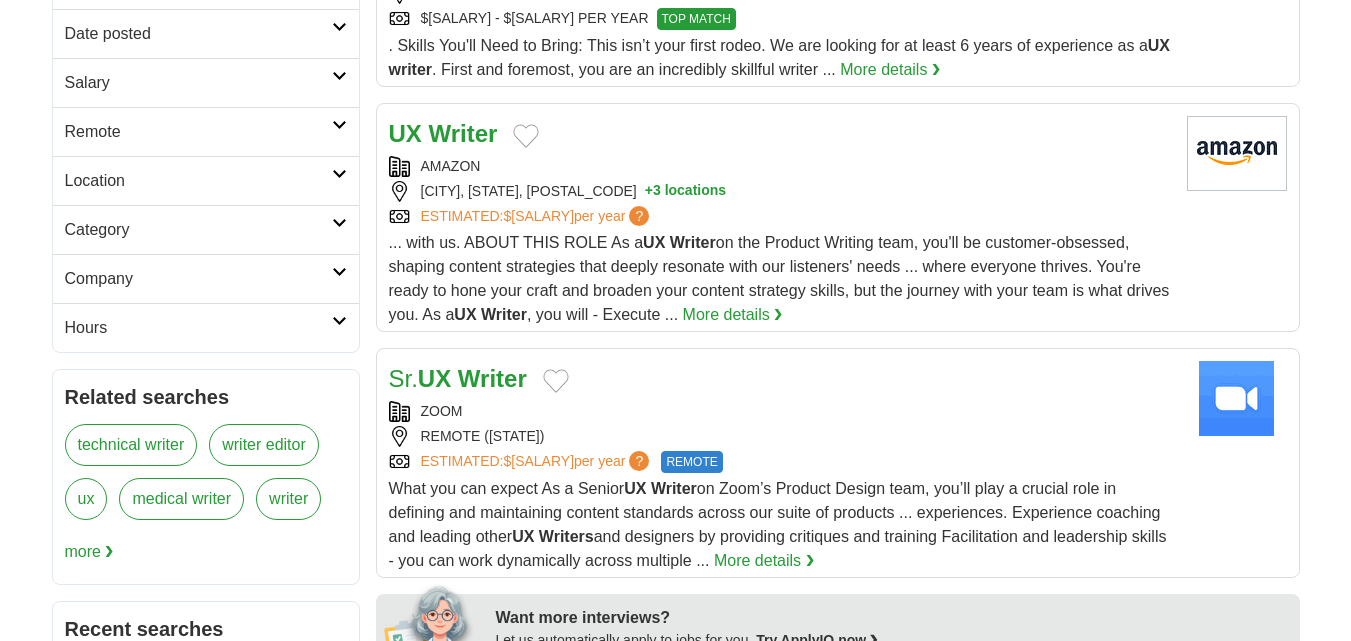 click on "AMAZON
NEW YORK, NEW YORK, 10176
+ 3
locations
ESTIMATED:
$72,263
per year
?" at bounding box center [780, 191] 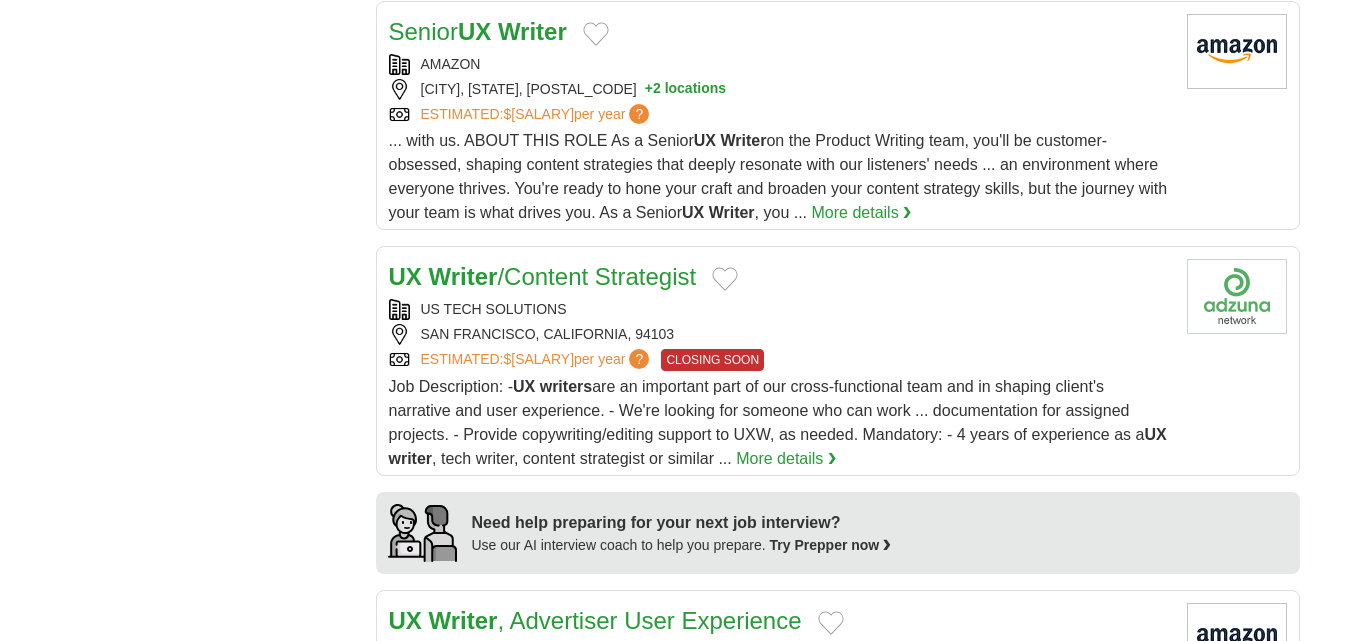 scroll, scrollTop: 1400, scrollLeft: 0, axis: vertical 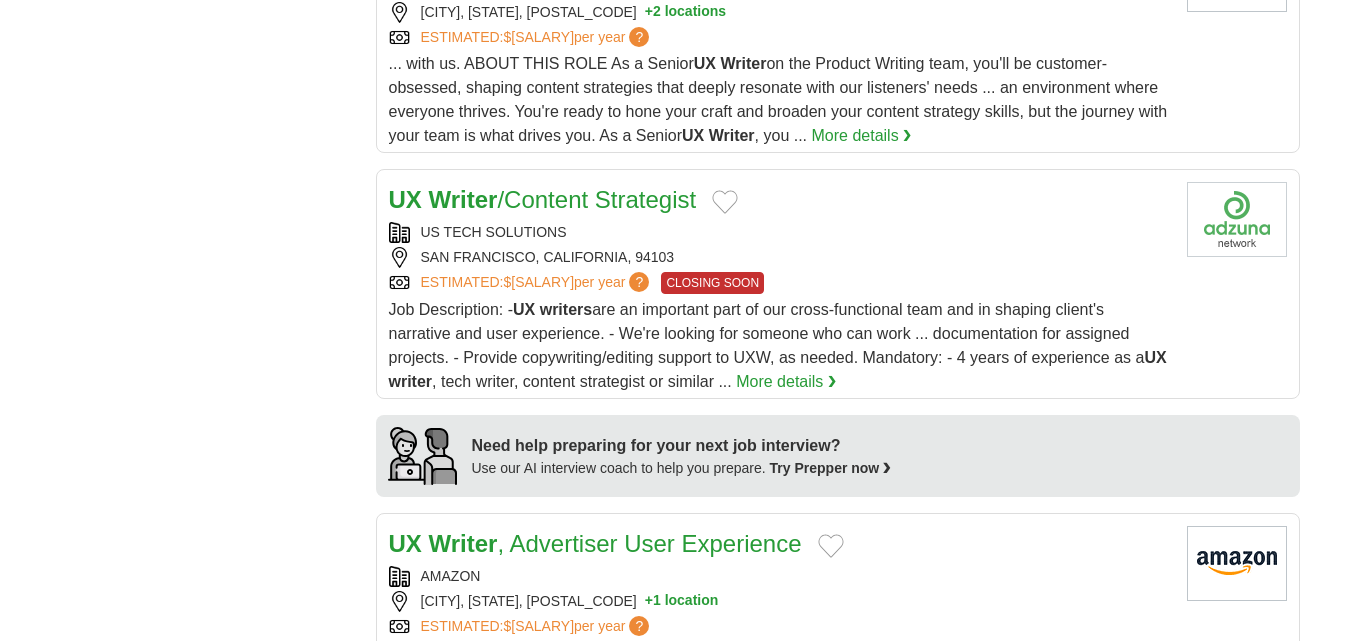 click on "SAN FRANCISCO, CALIFORNIA, 94103" at bounding box center [780, 257] 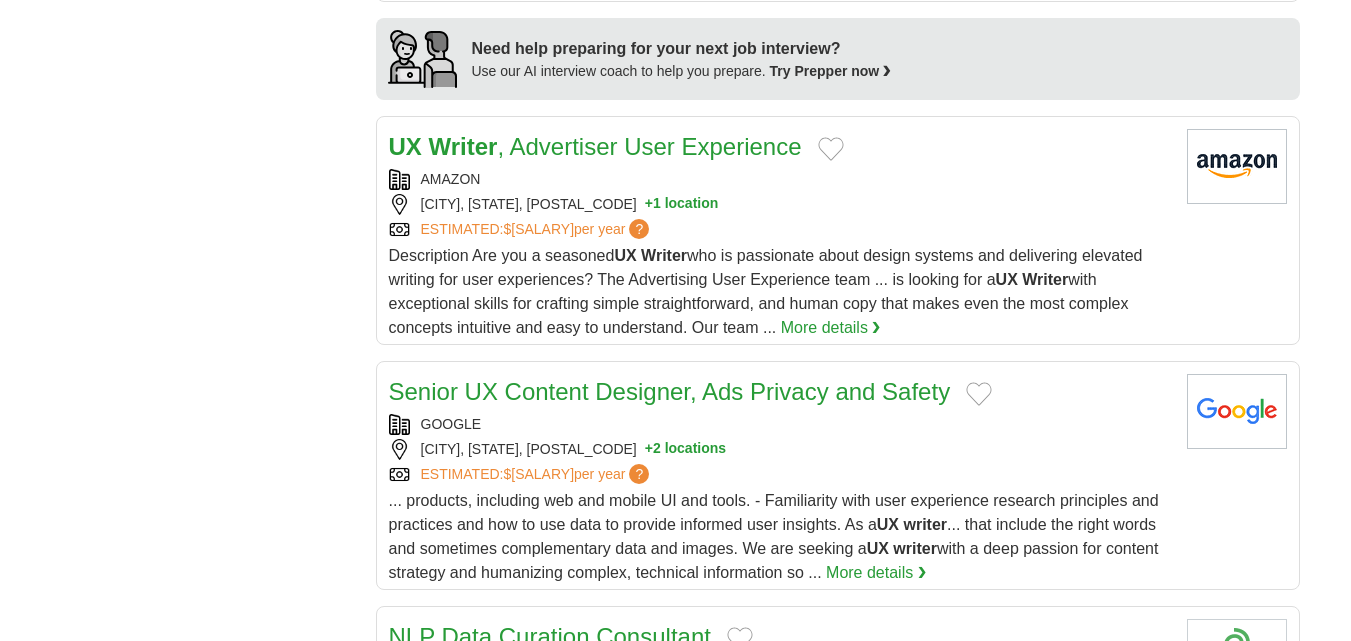 scroll, scrollTop: 1800, scrollLeft: 0, axis: vertical 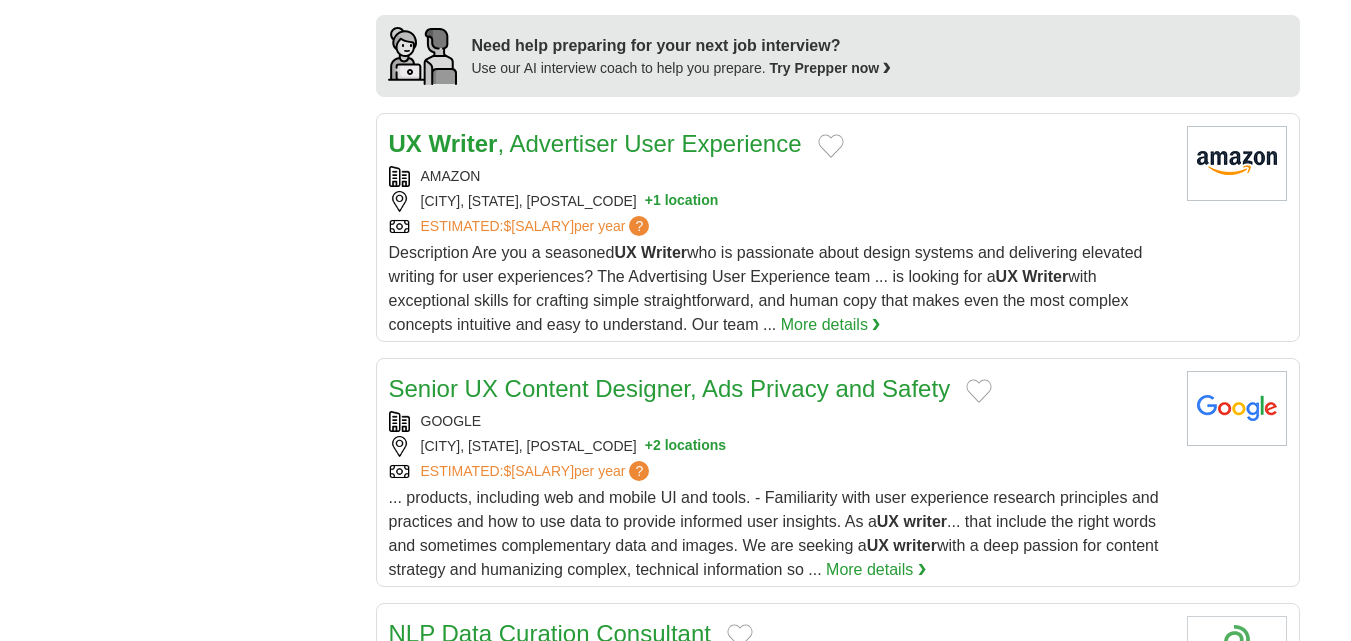click on "ESTIMATED:
$118,520
per year
?" at bounding box center [780, 226] 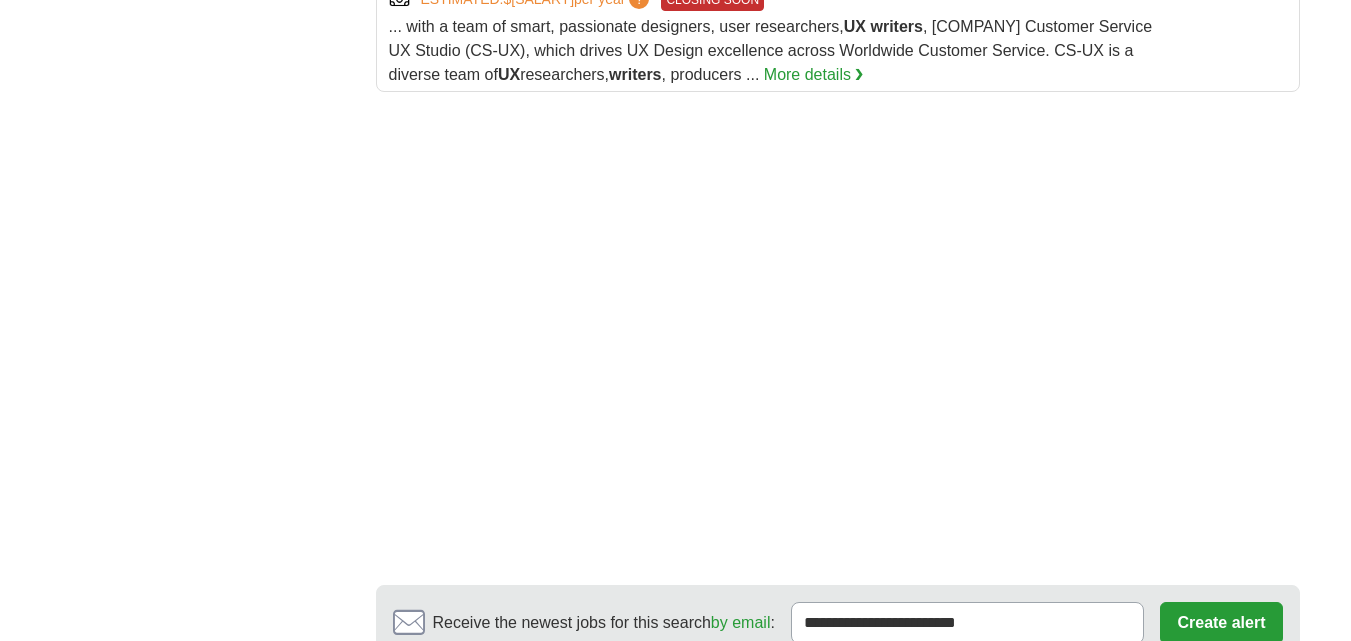 scroll, scrollTop: 3000, scrollLeft: 0, axis: vertical 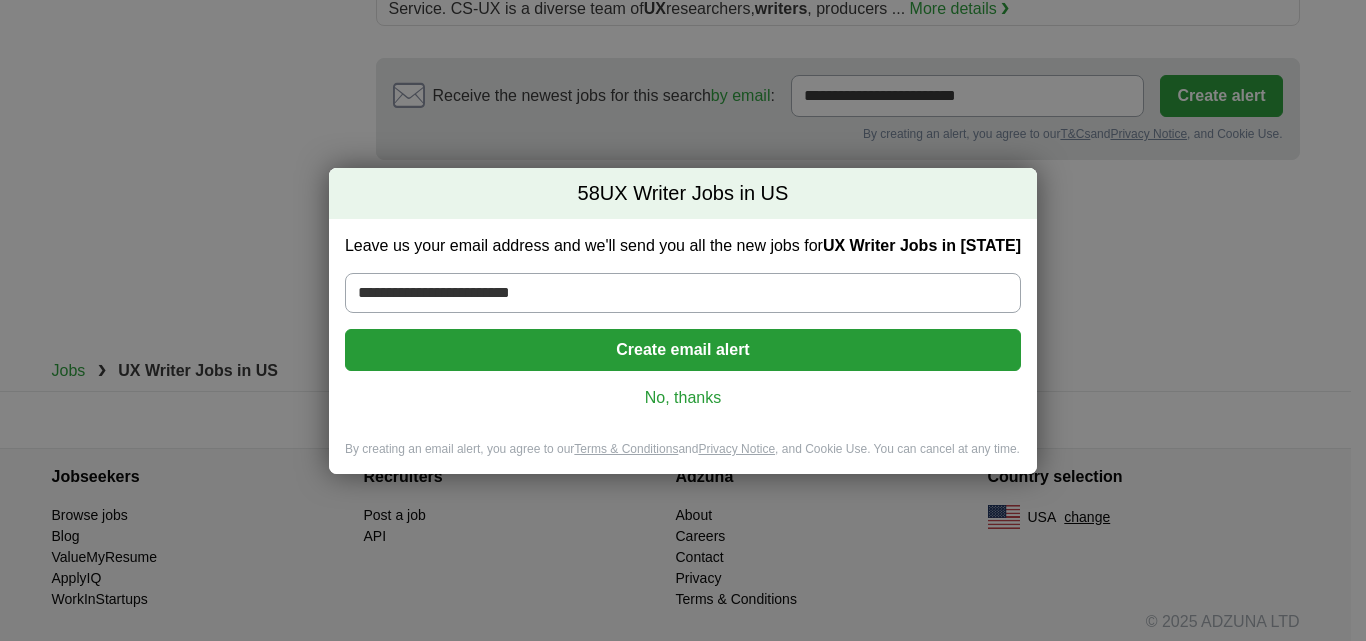click on "No, thanks" at bounding box center [683, 398] 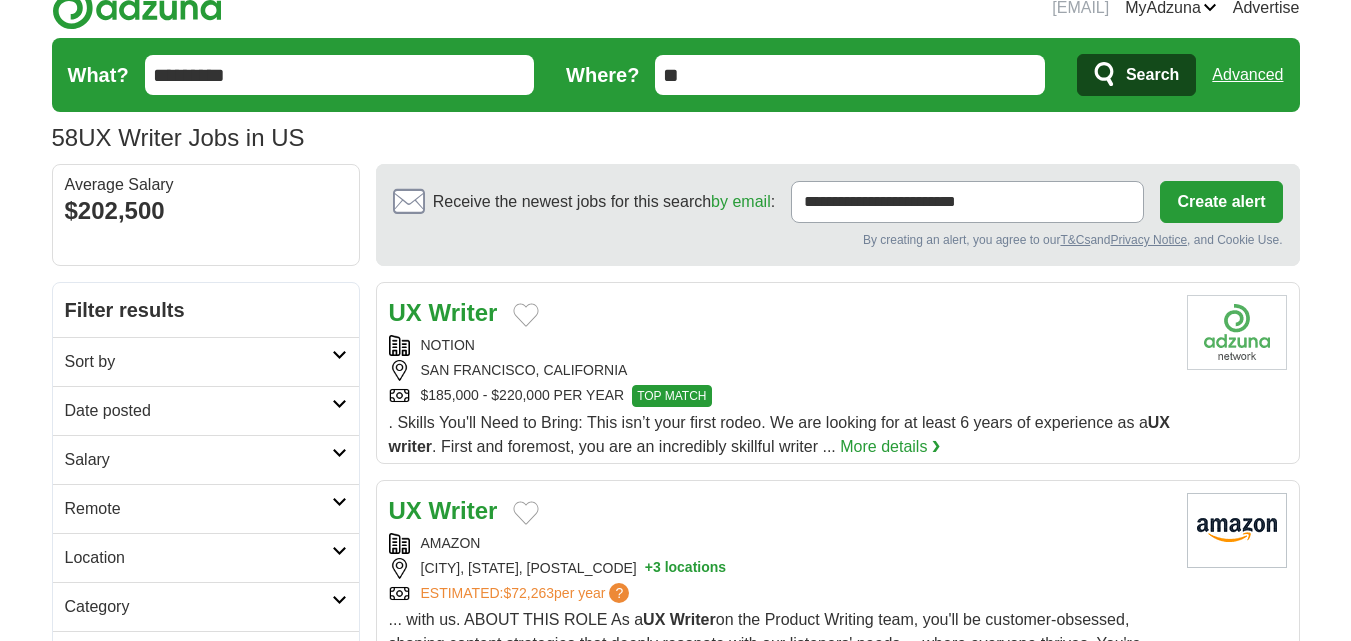scroll, scrollTop: 0, scrollLeft: 0, axis: both 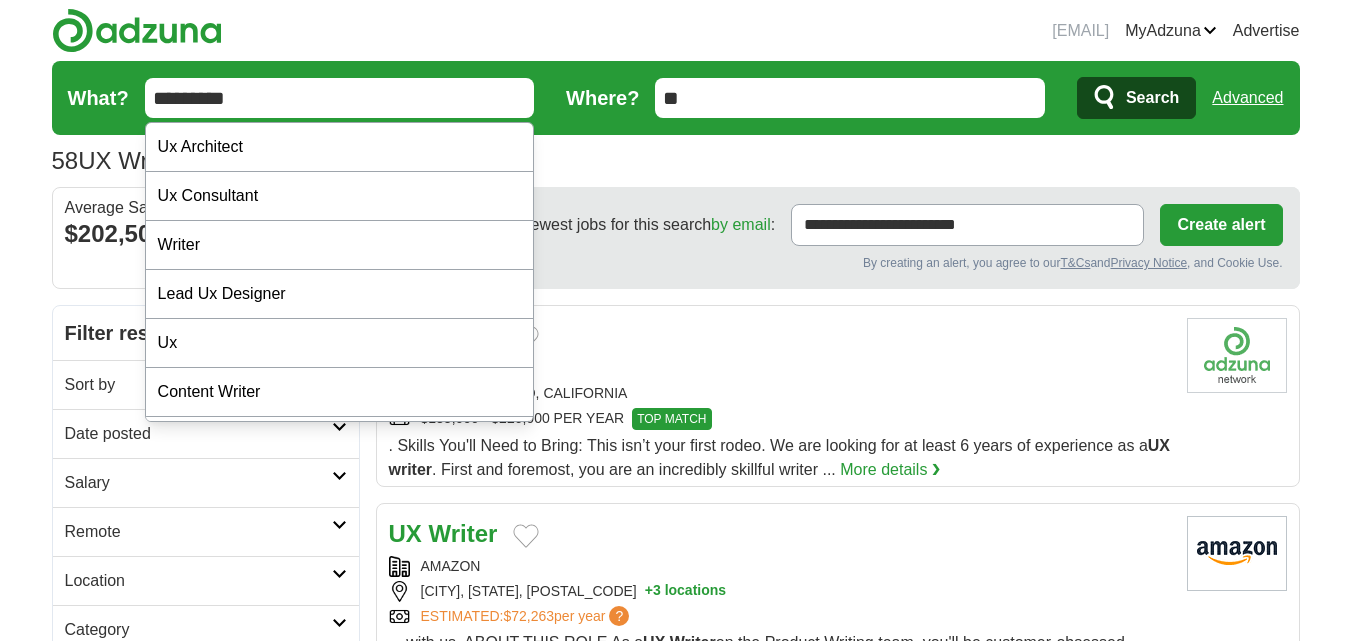 drag, startPoint x: 17, startPoint y: 84, endPoint x: 0, endPoint y: 84, distance: 17 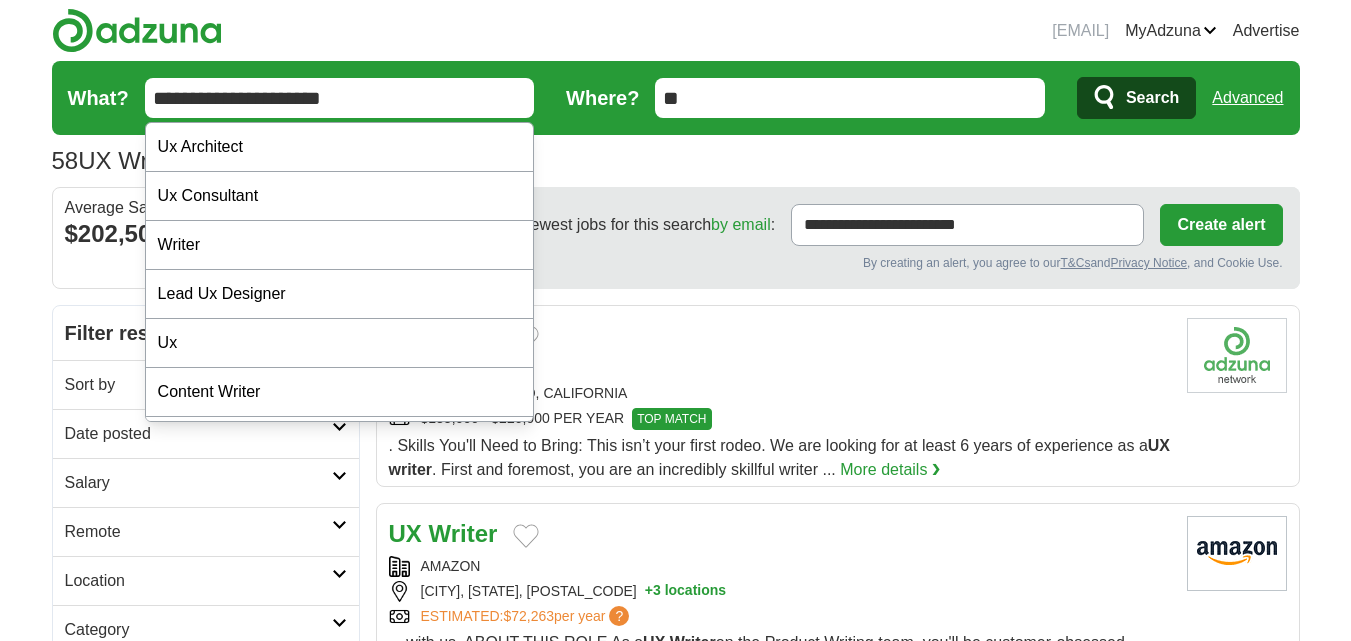 type on "**********" 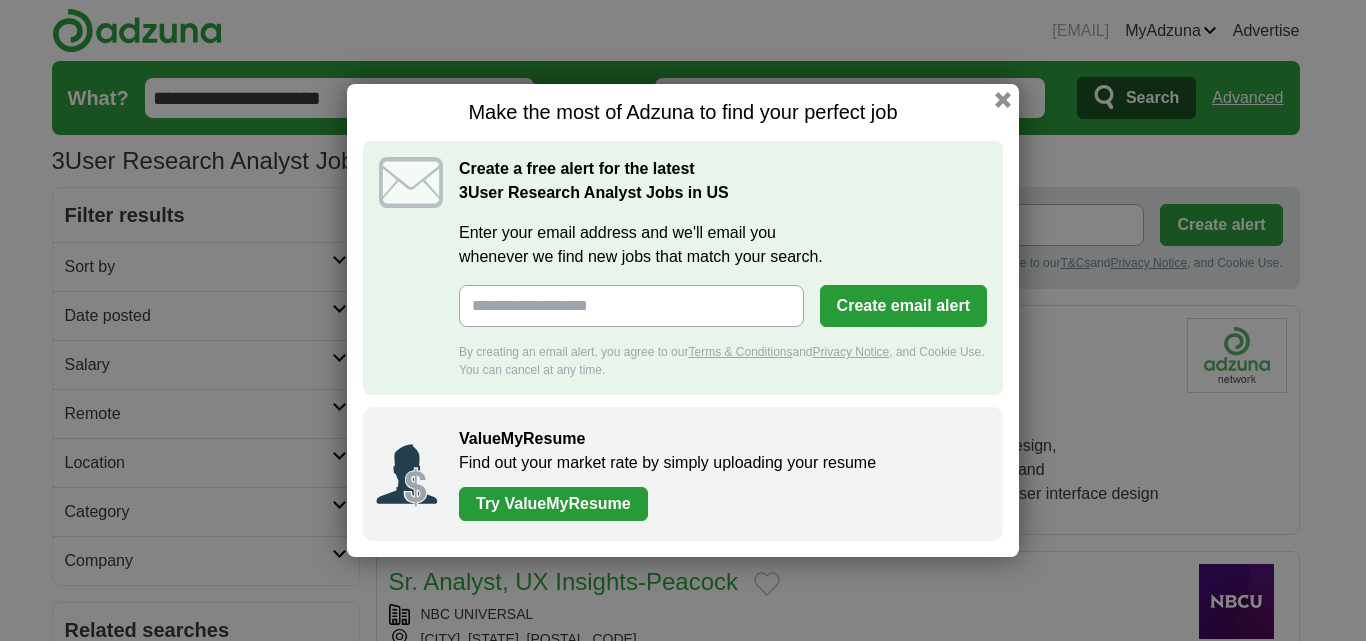 scroll, scrollTop: 0, scrollLeft: 0, axis: both 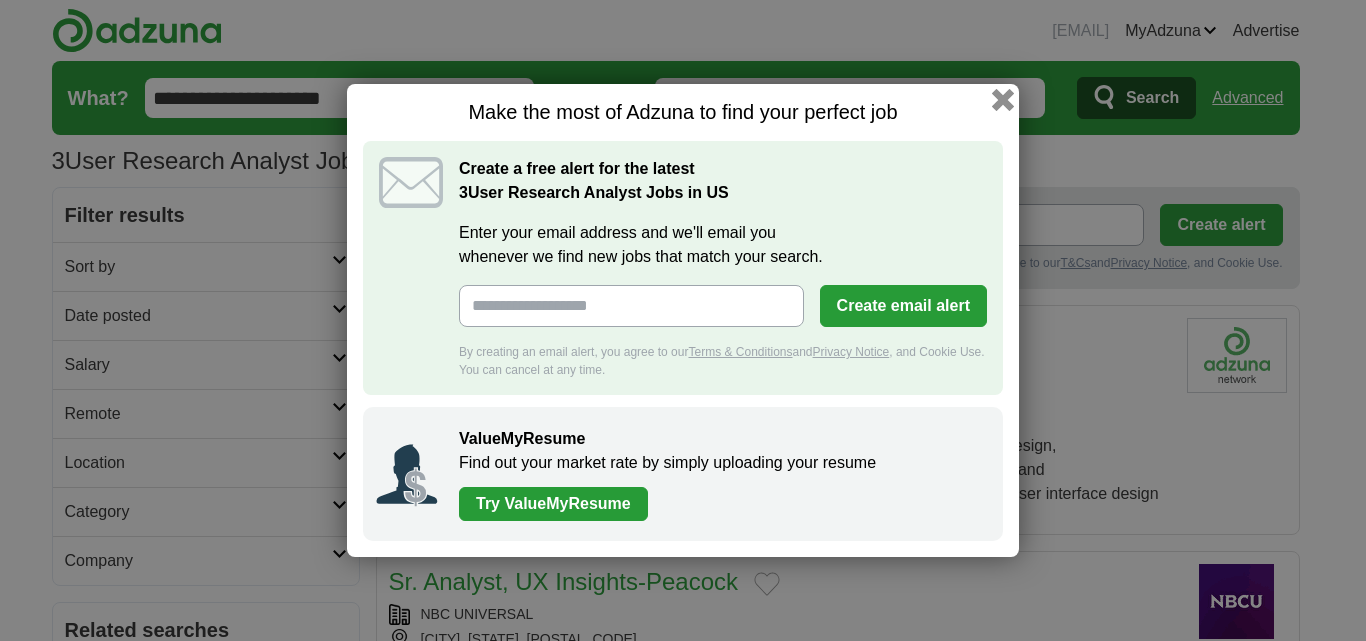 click at bounding box center (1003, 100) 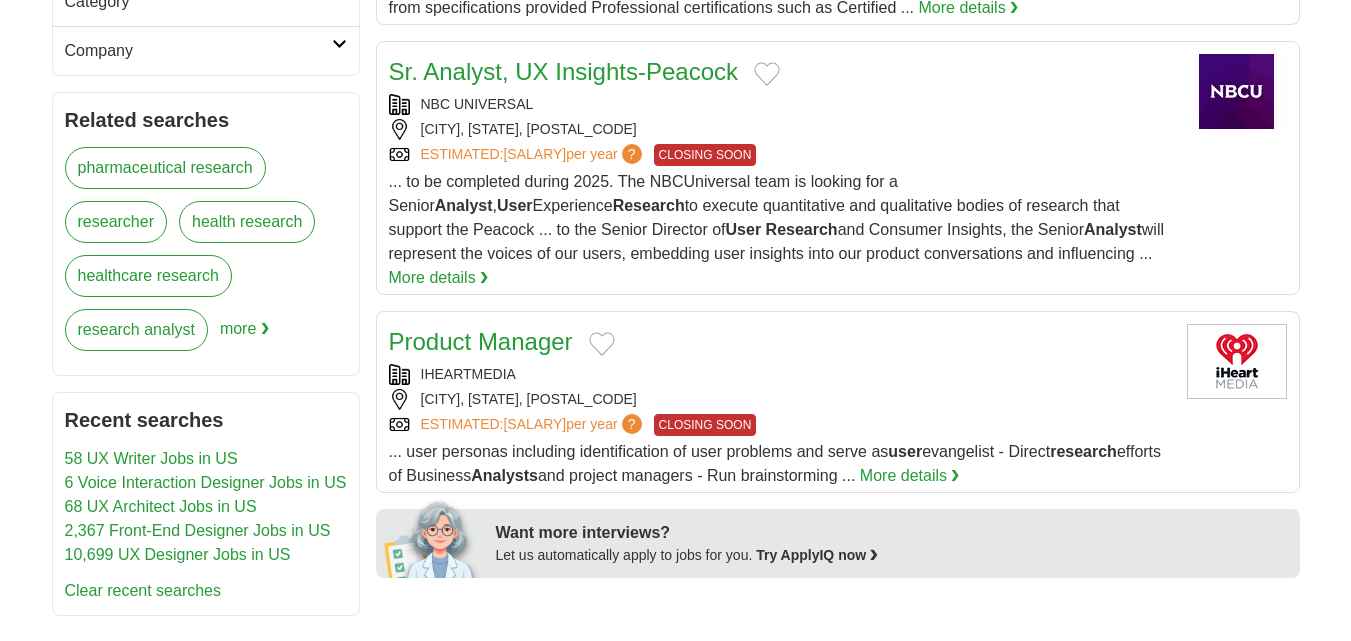 scroll, scrollTop: 700, scrollLeft: 0, axis: vertical 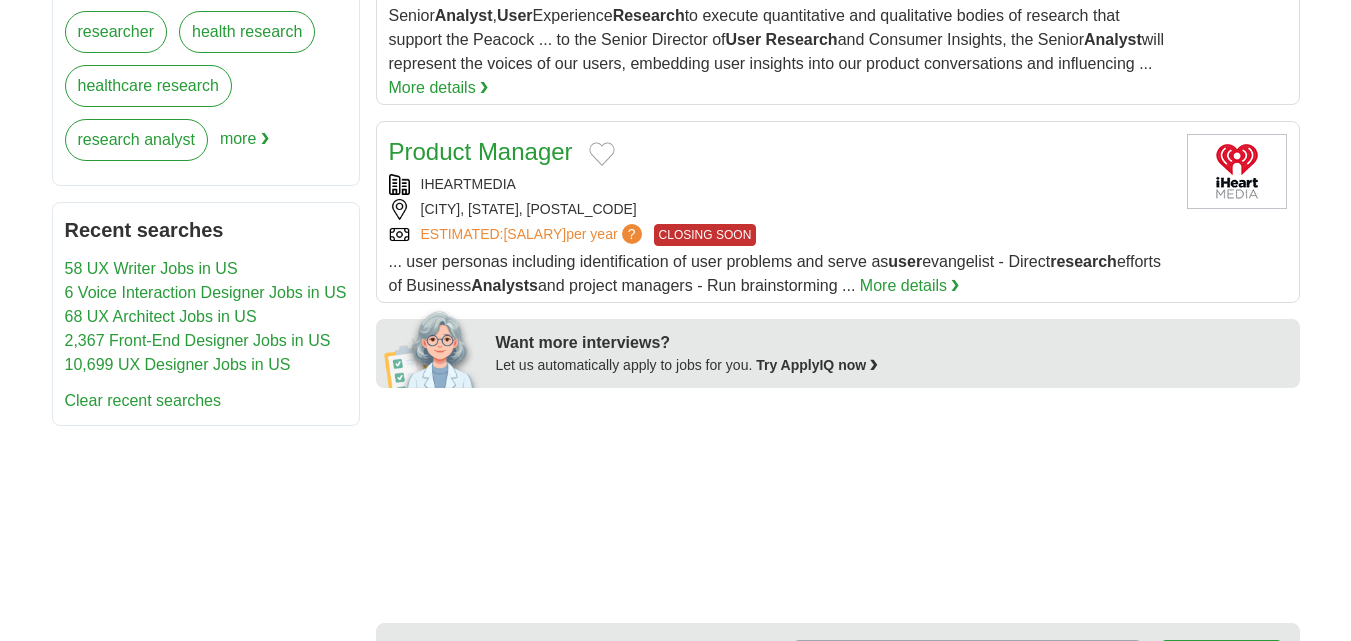 click on "IHEARTMEDIA" at bounding box center [780, 184] 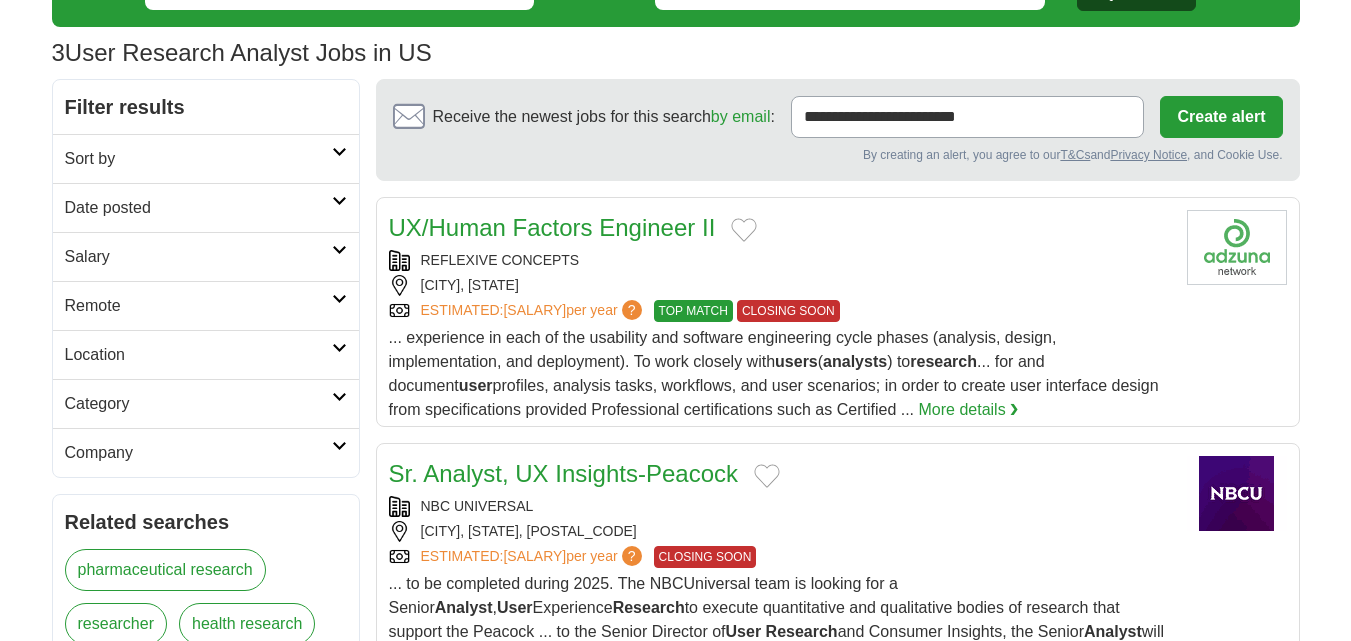 scroll, scrollTop: 0, scrollLeft: 0, axis: both 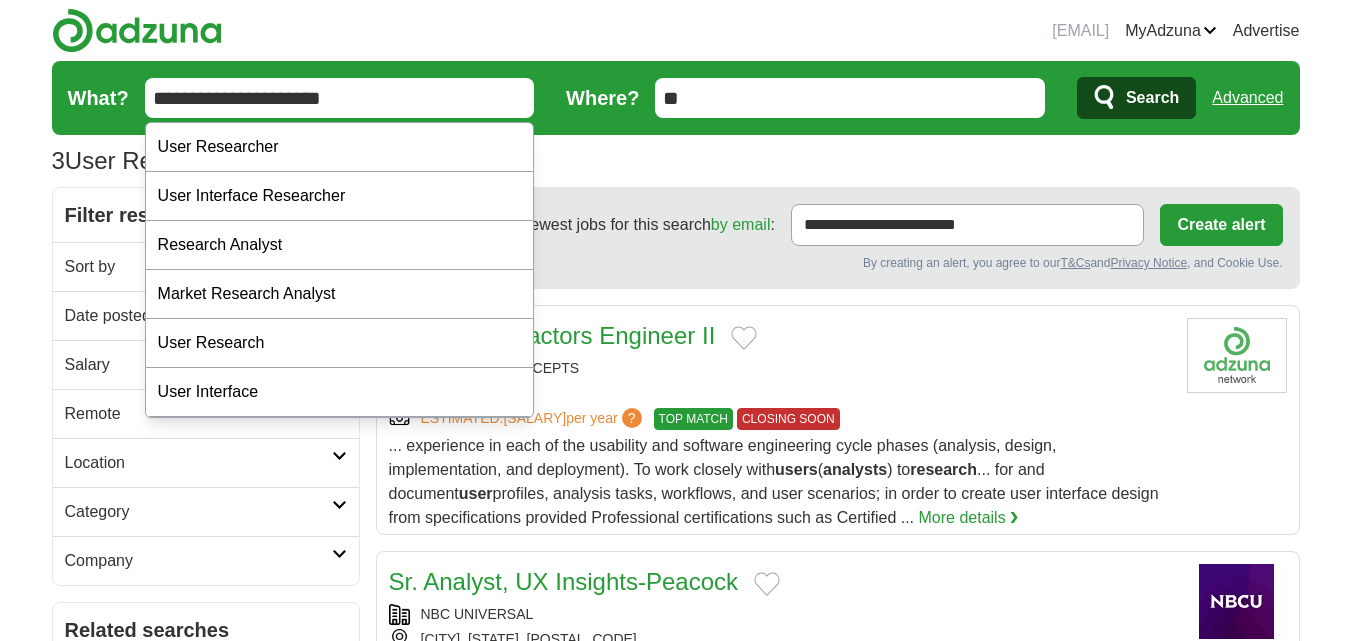 drag, startPoint x: 369, startPoint y: 104, endPoint x: 0, endPoint y: 146, distance: 371.38254 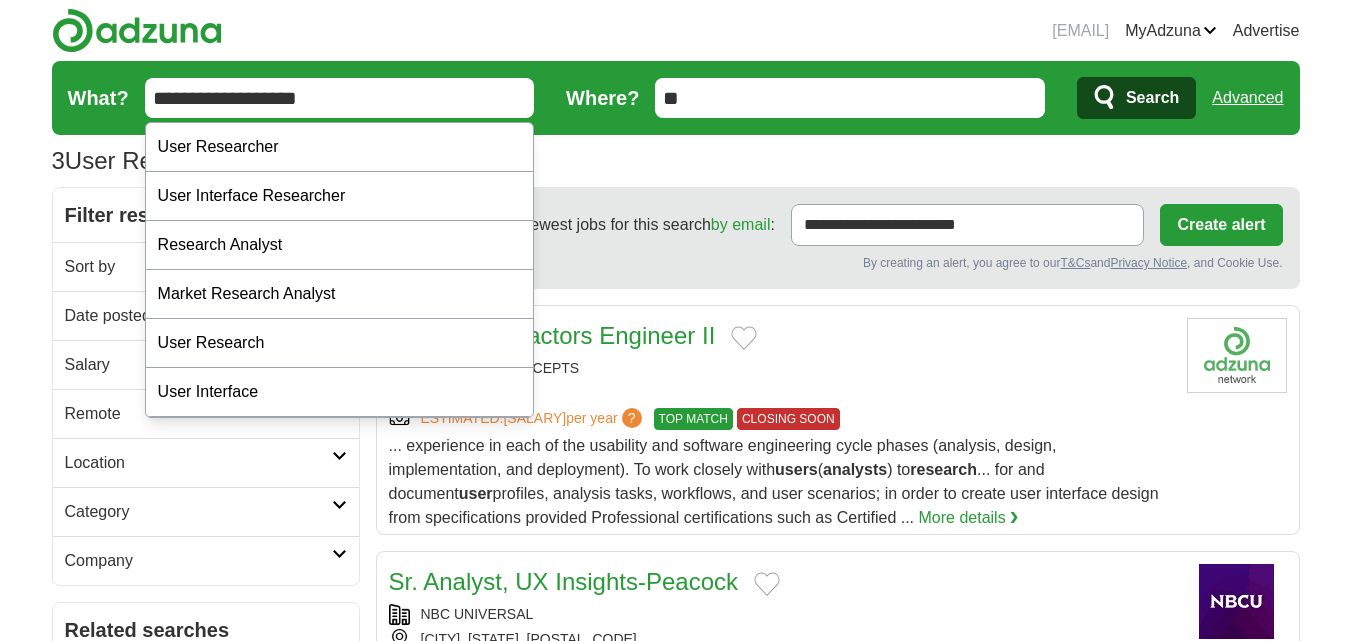 type on "**********" 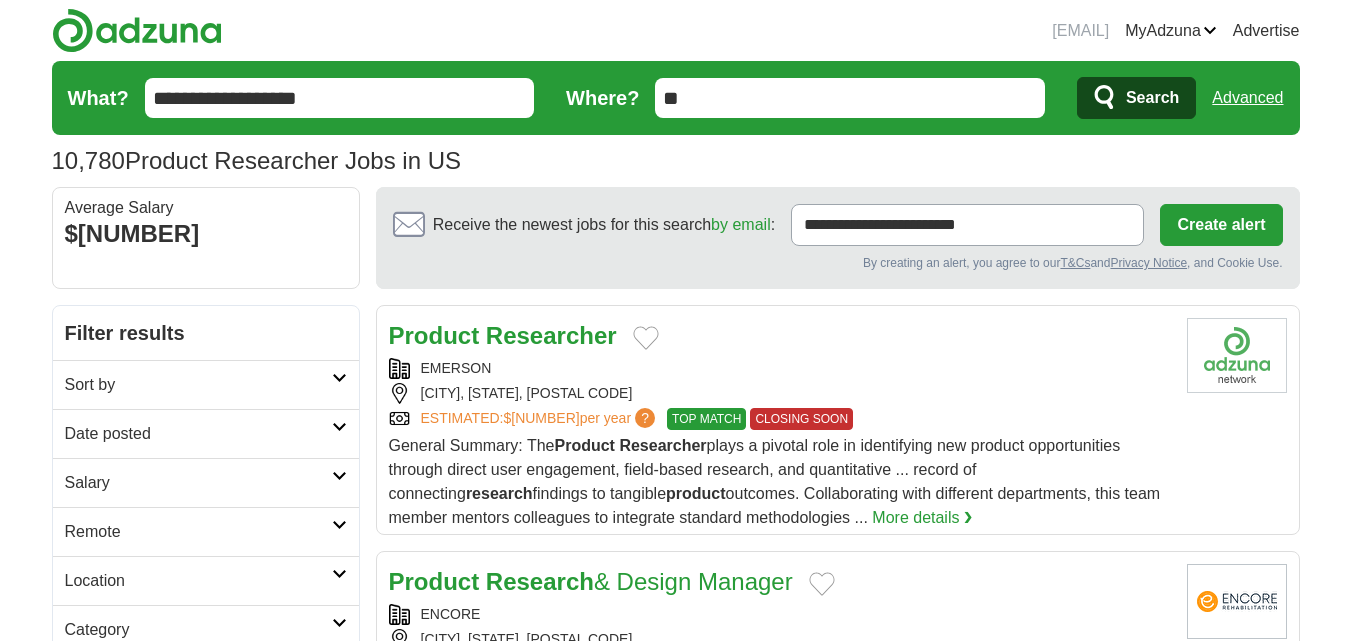 scroll, scrollTop: 0, scrollLeft: 0, axis: both 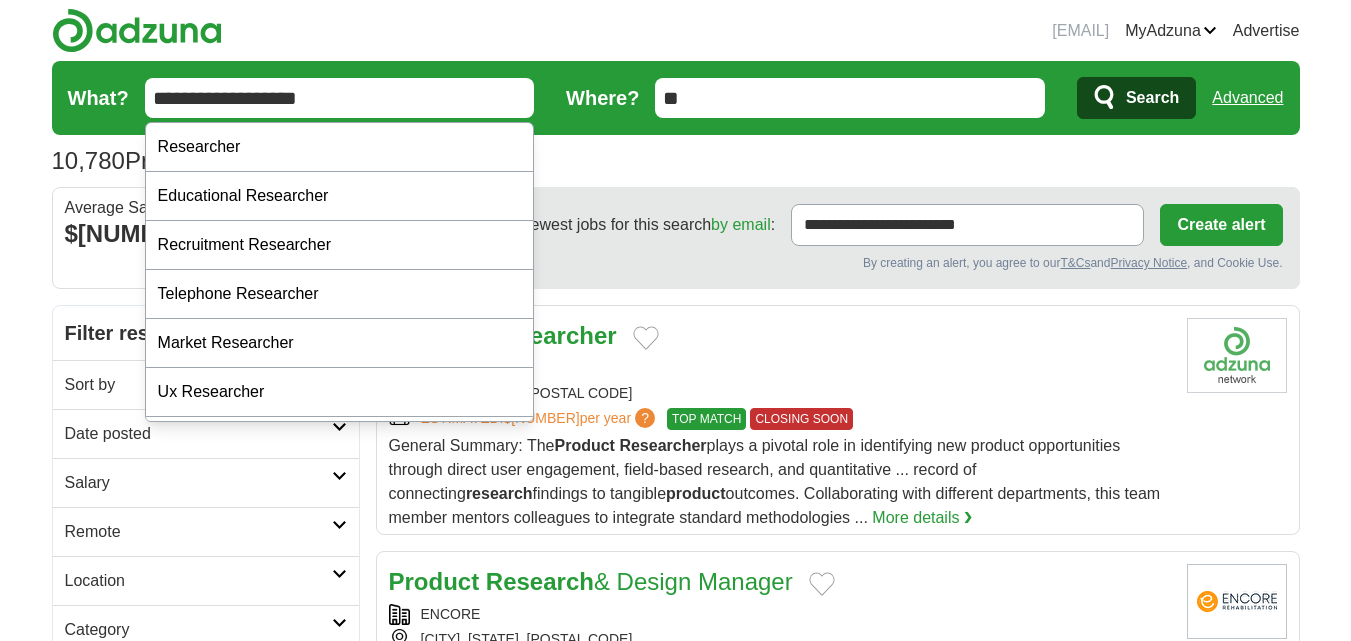 drag, startPoint x: 0, startPoint y: 78, endPoint x: 0, endPoint y: 96, distance: 18 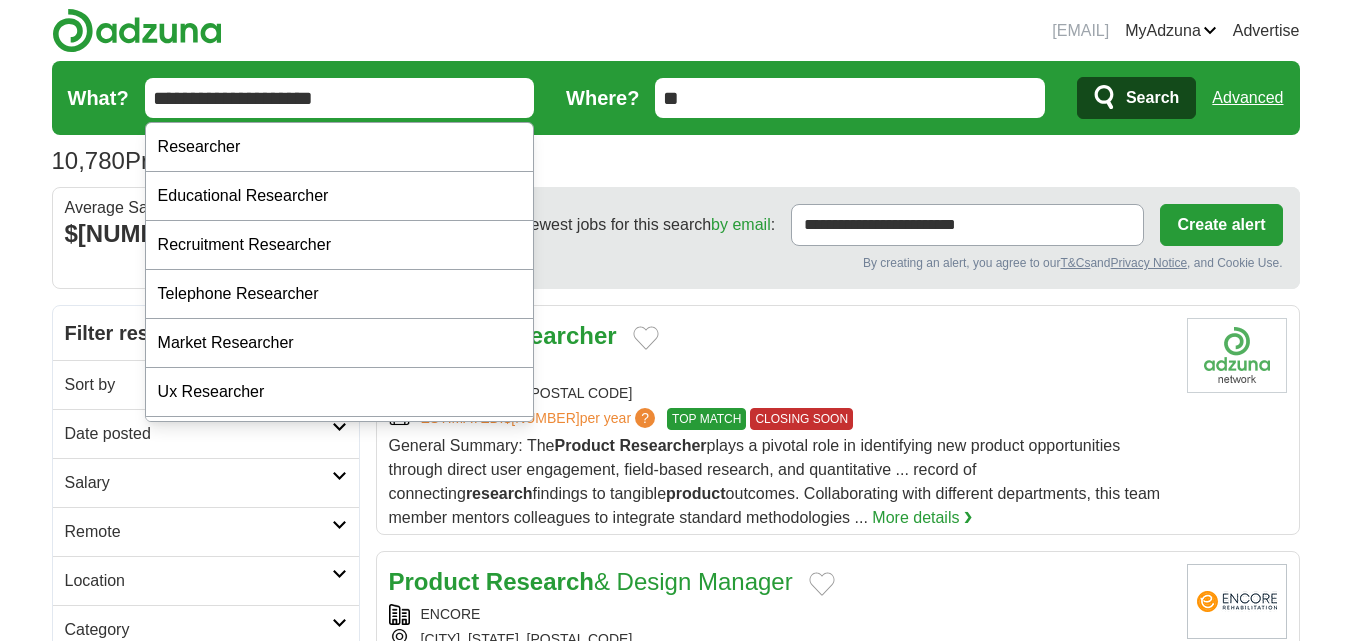 type on "**********" 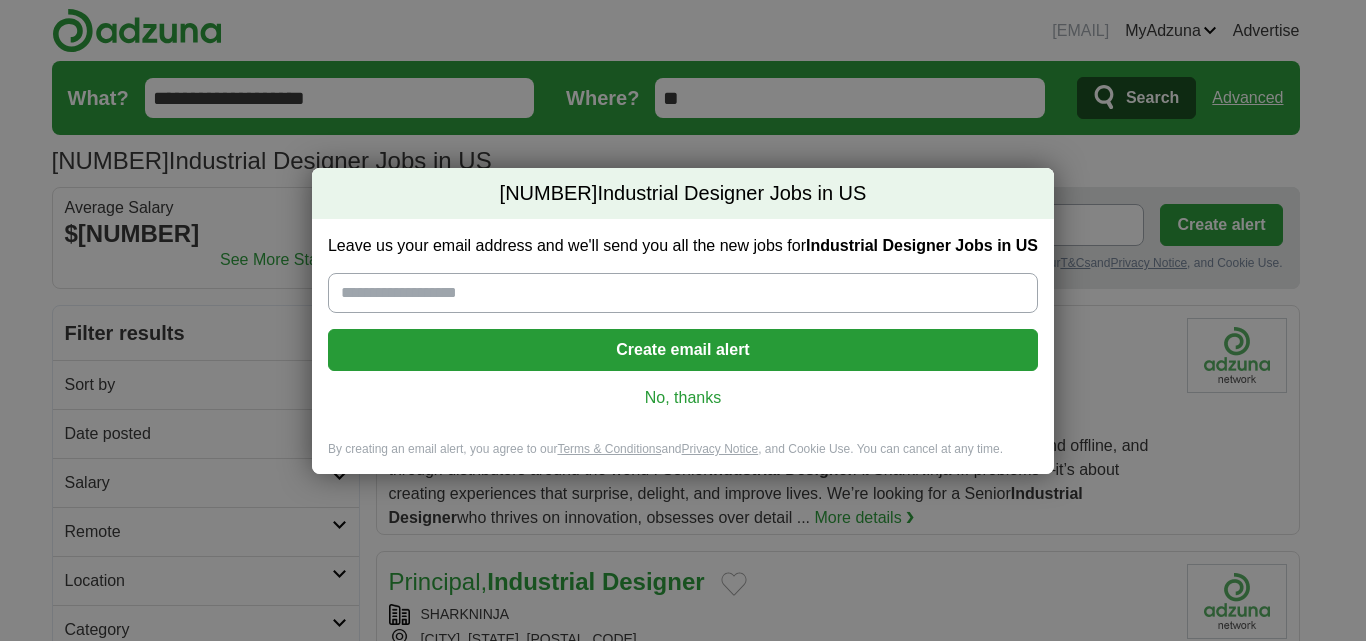 scroll, scrollTop: 0, scrollLeft: 0, axis: both 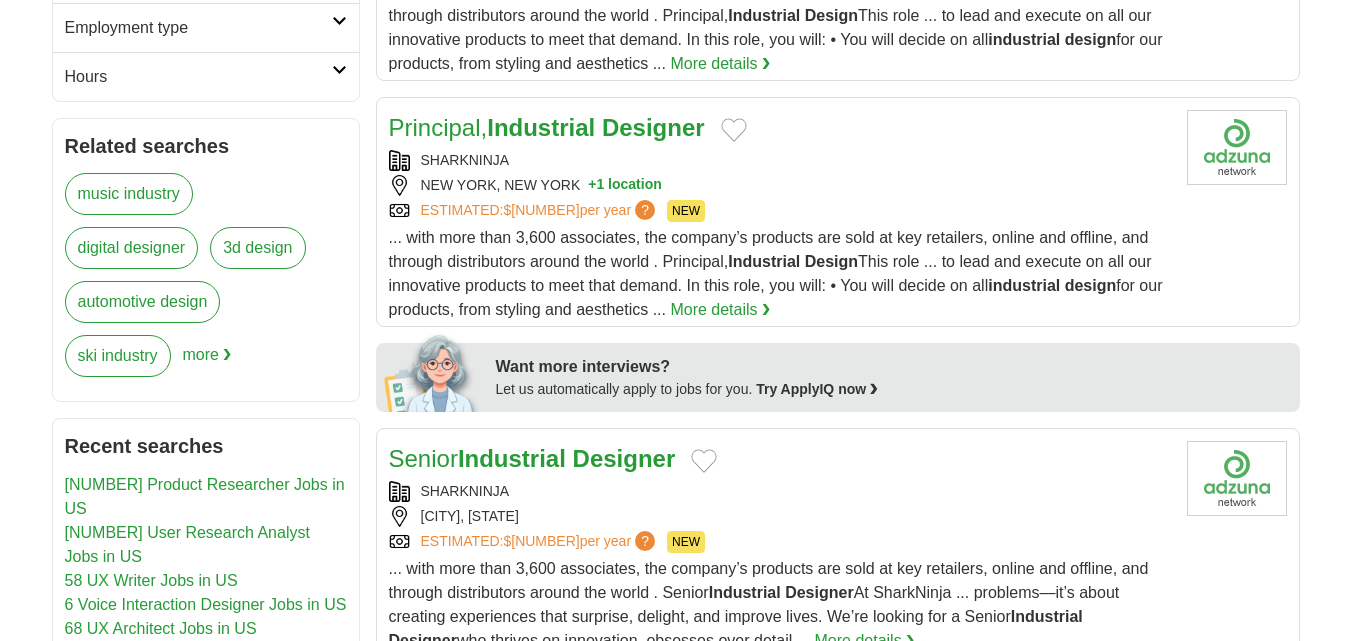 click on "NEW YORK, NEW YORK
+ 1
location" at bounding box center (780, 185) 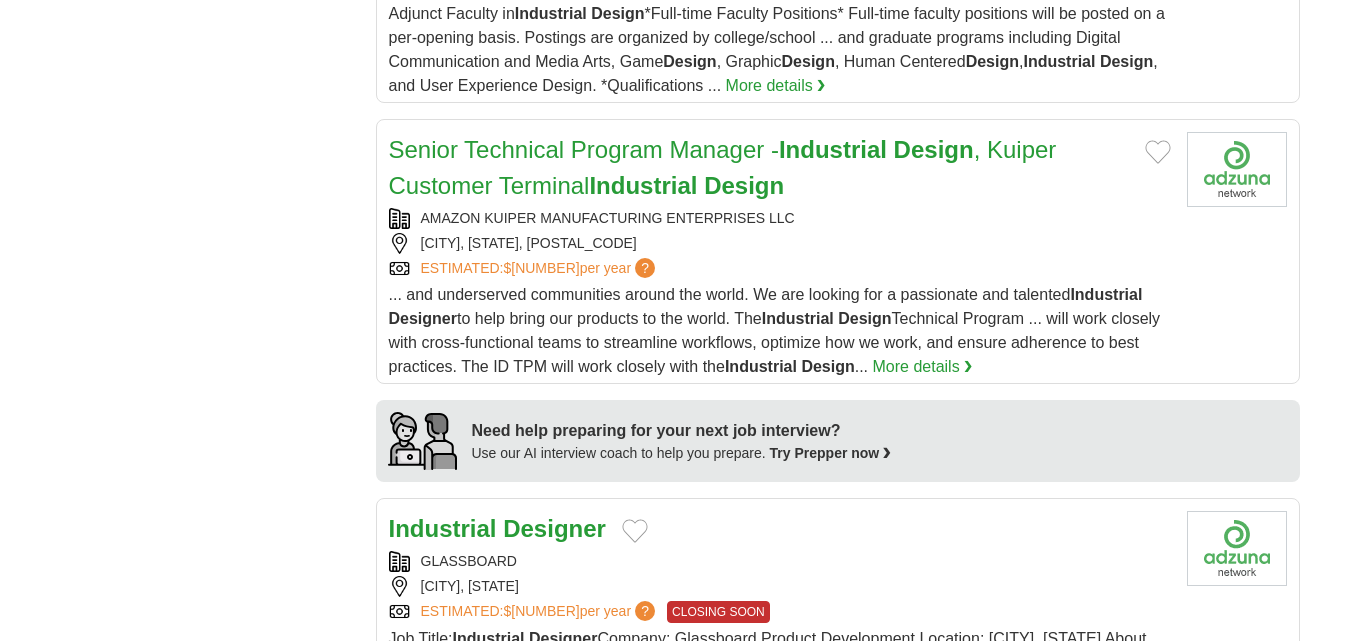 scroll, scrollTop: 1700, scrollLeft: 0, axis: vertical 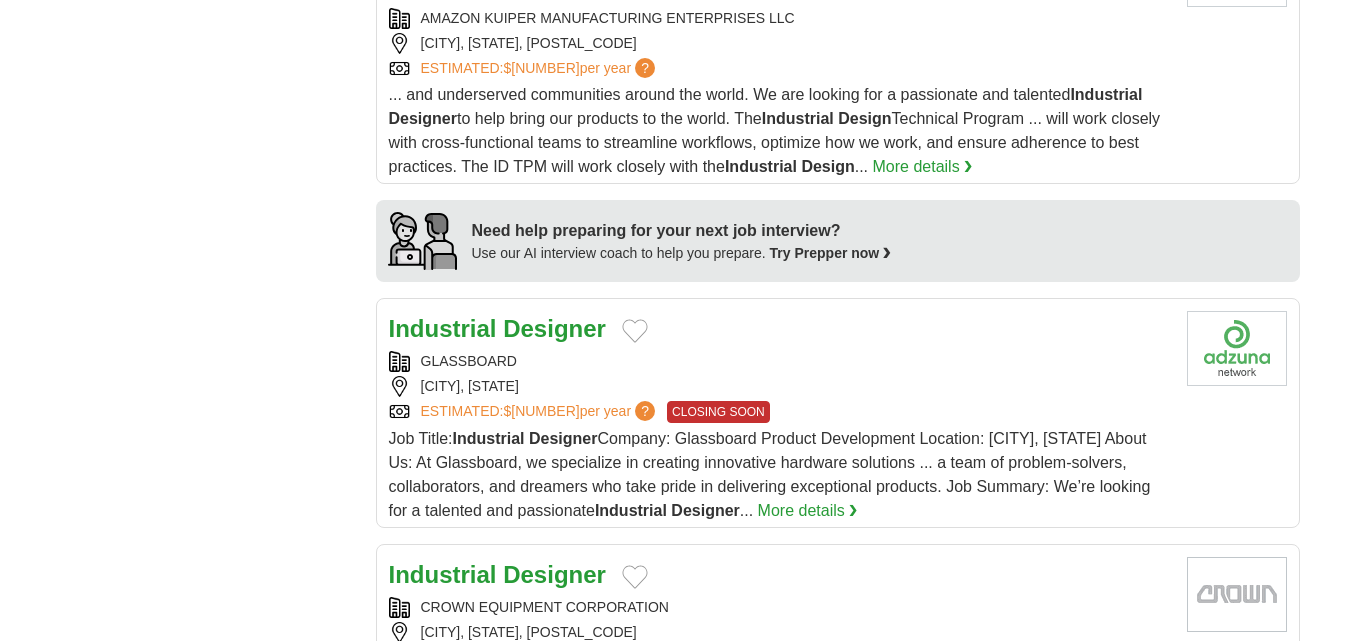 click on "INDIANAPOLIS, INDIANA" at bounding box center (780, 386) 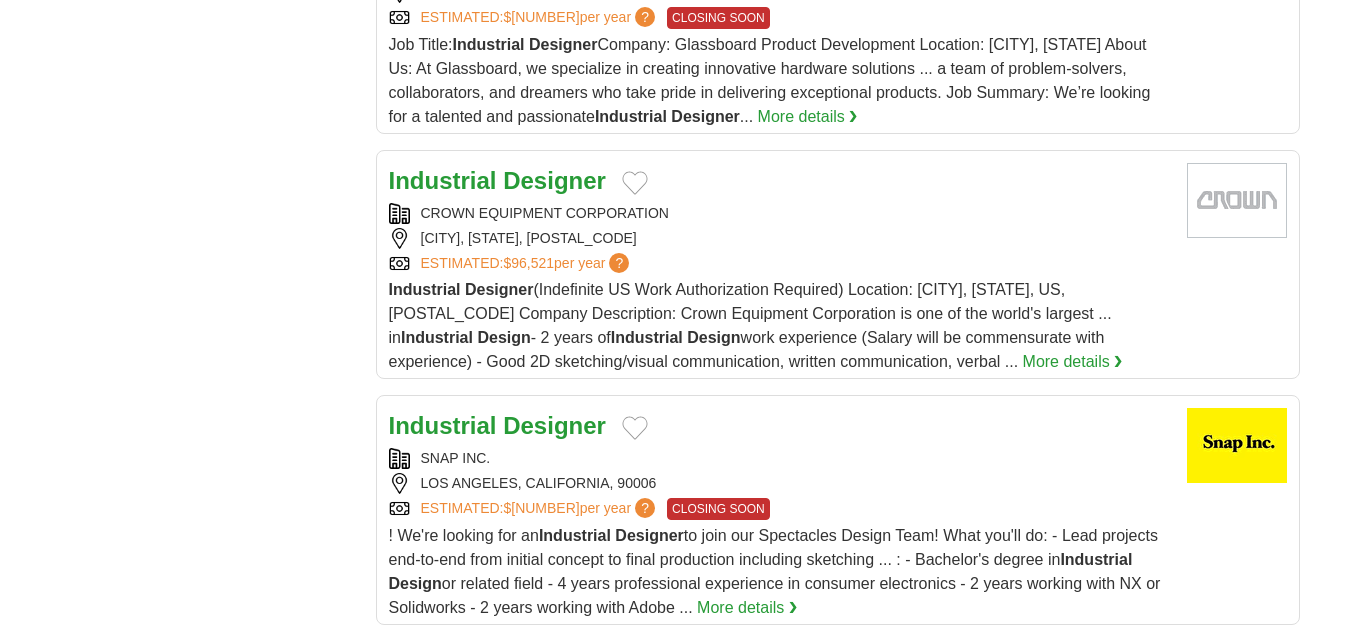 scroll, scrollTop: 2100, scrollLeft: 0, axis: vertical 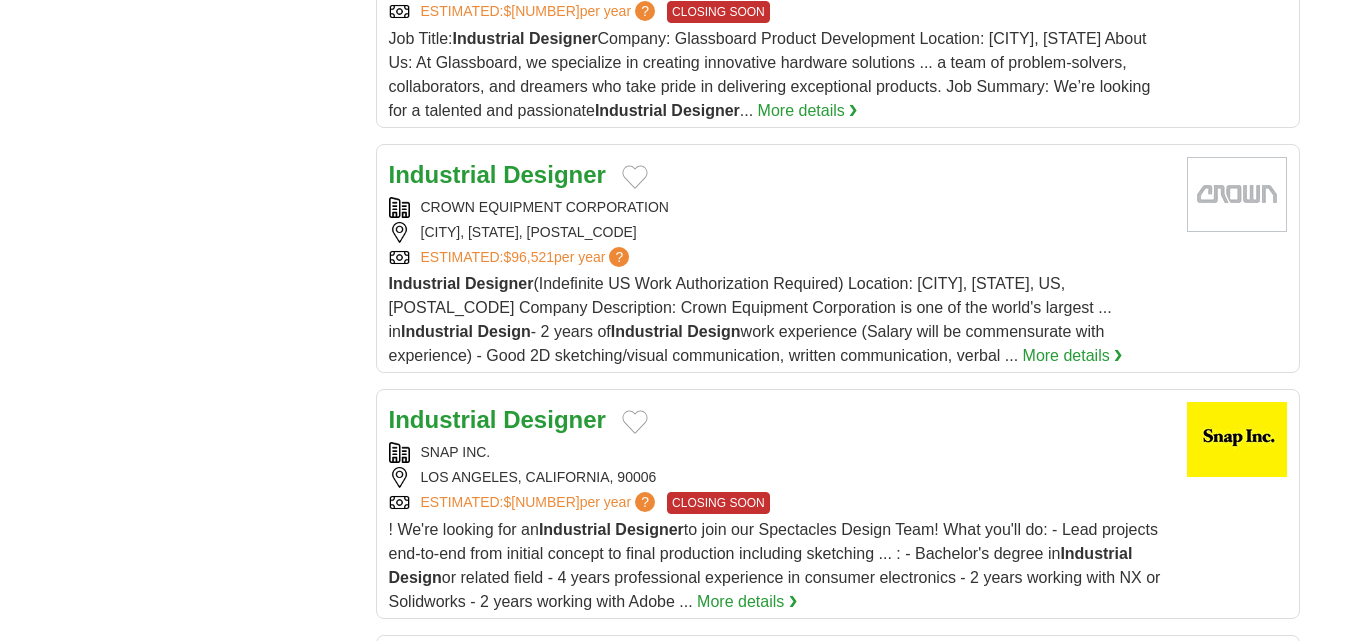 click on "ESTIMATED:
$96,521
per year
?" at bounding box center [780, 257] 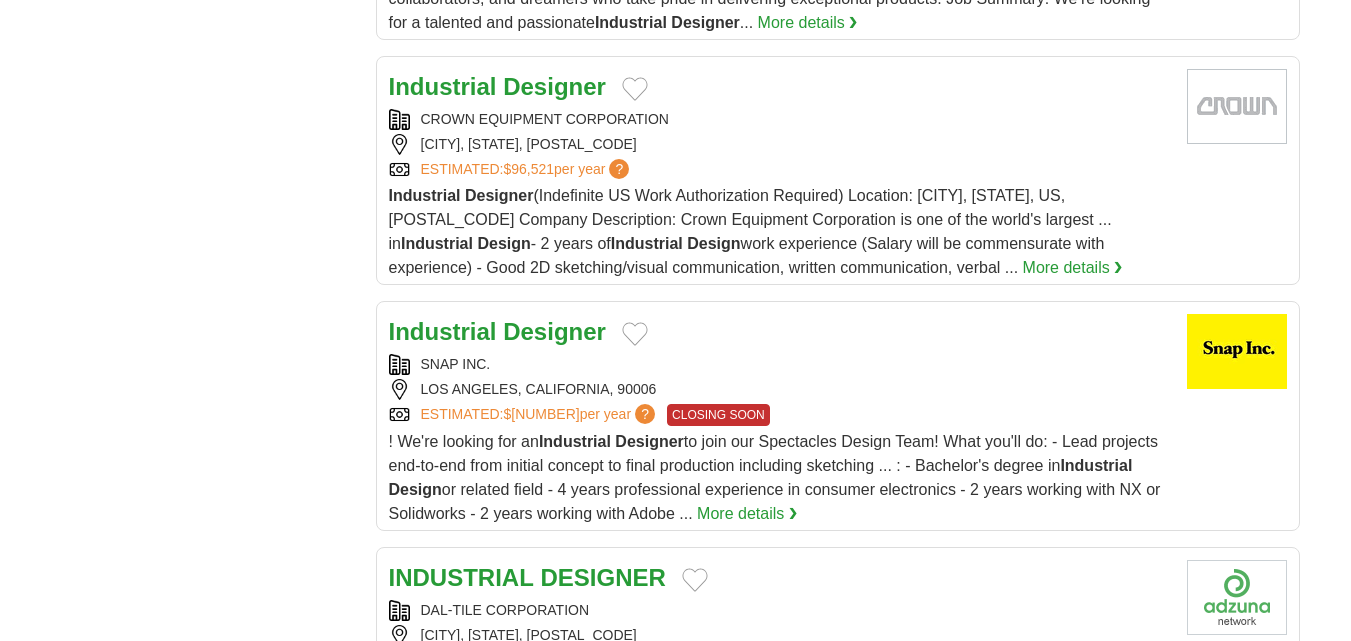 scroll, scrollTop: 2400, scrollLeft: 0, axis: vertical 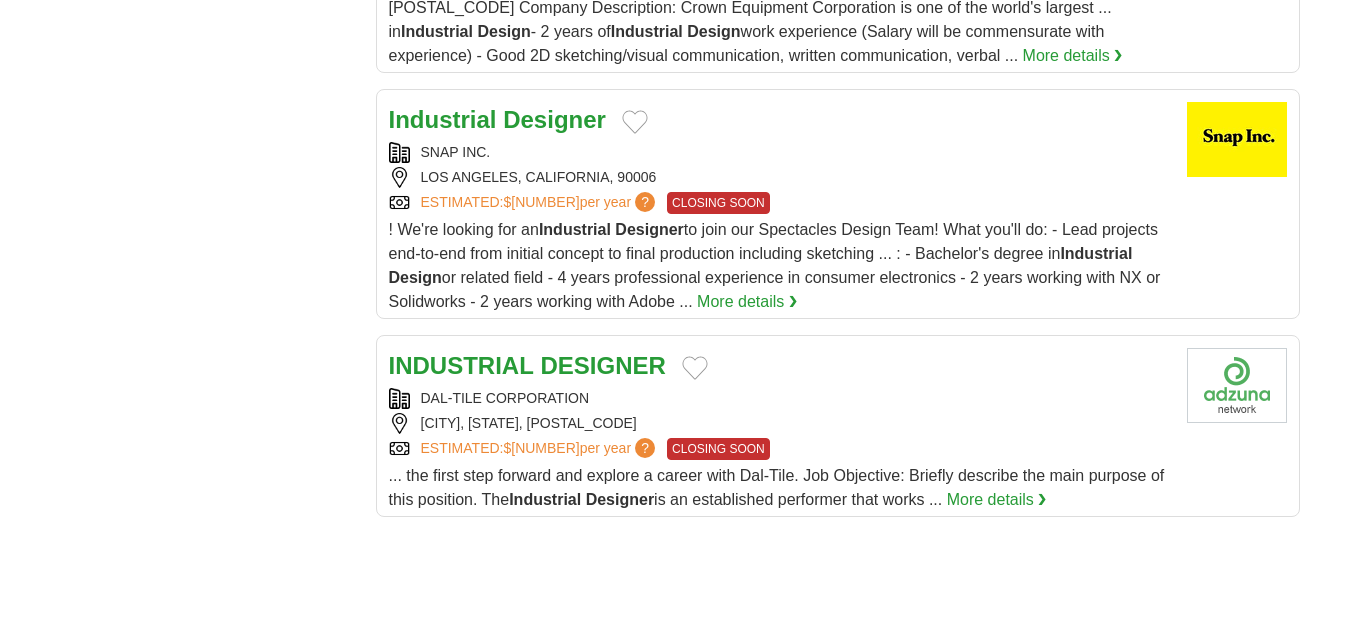 click on "ESTIMATED:
$96,554
per year
?
CLOSING SOON" at bounding box center (780, 203) 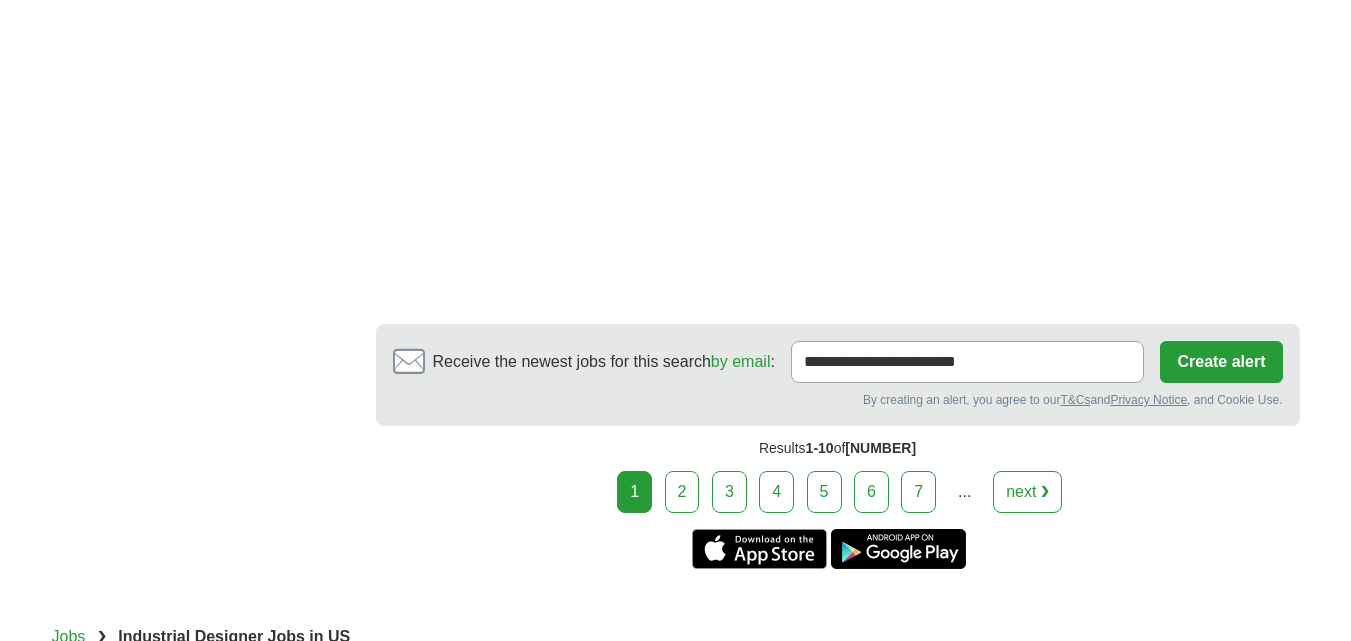 scroll, scrollTop: 3563, scrollLeft: 0, axis: vertical 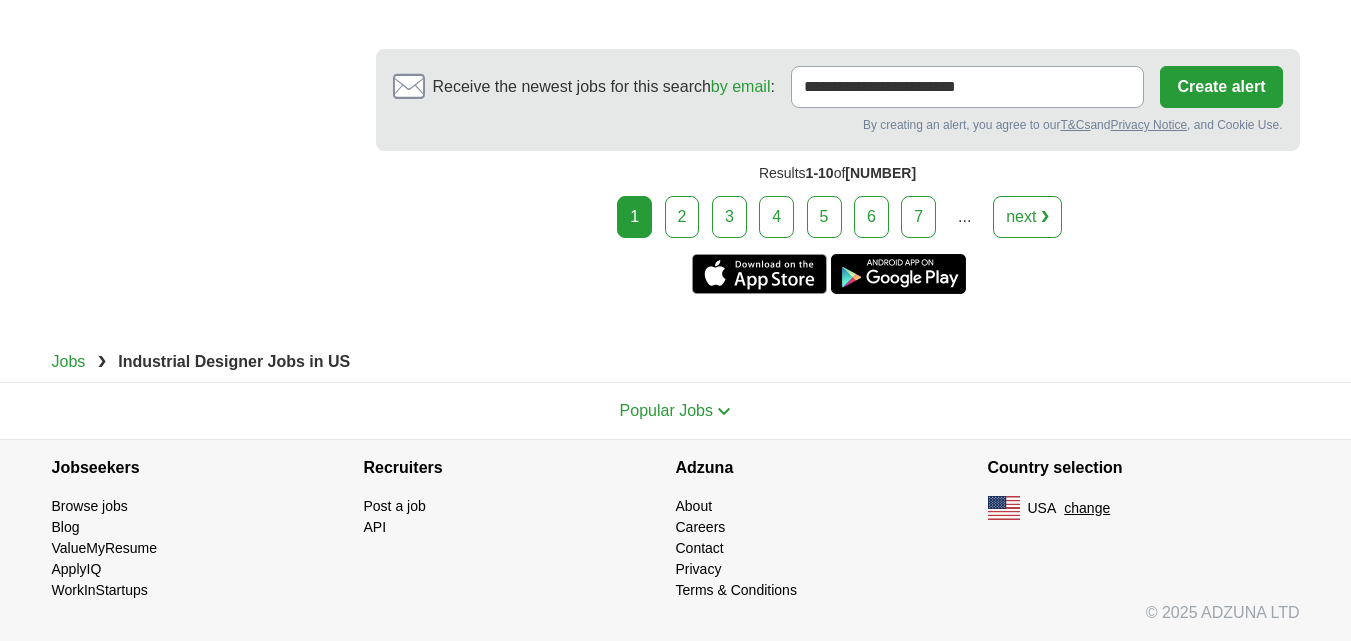 click on "2" at bounding box center (682, 217) 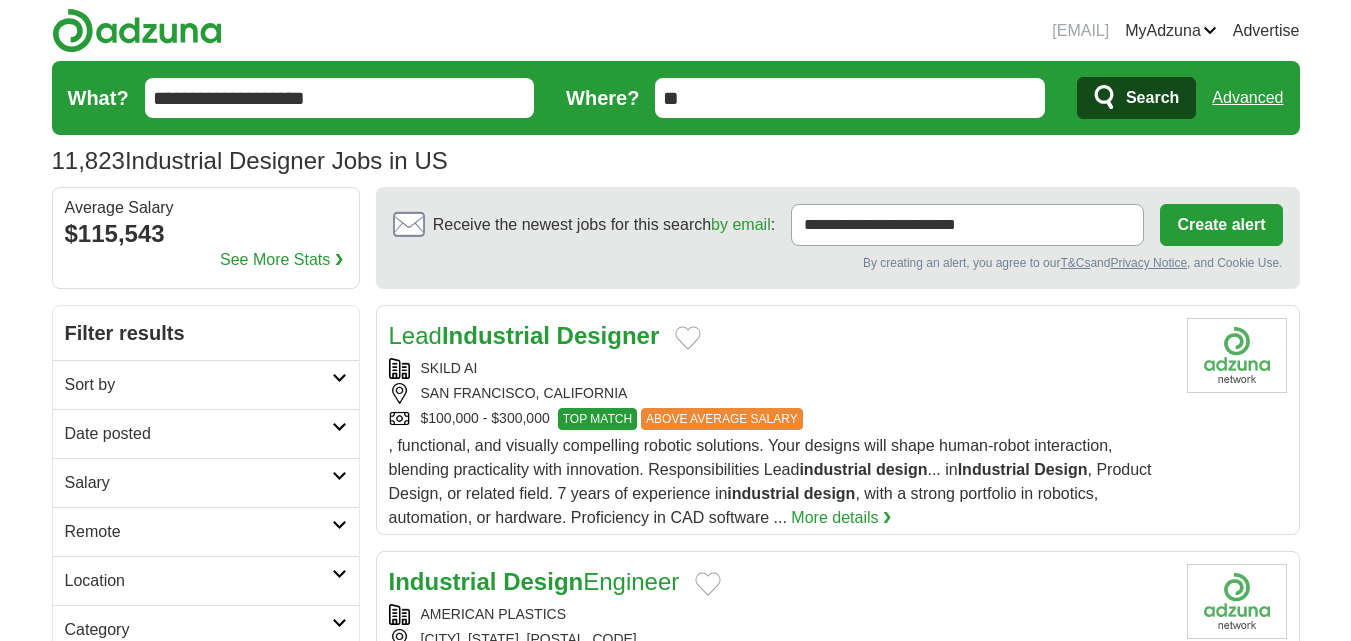 scroll, scrollTop: 0, scrollLeft: 0, axis: both 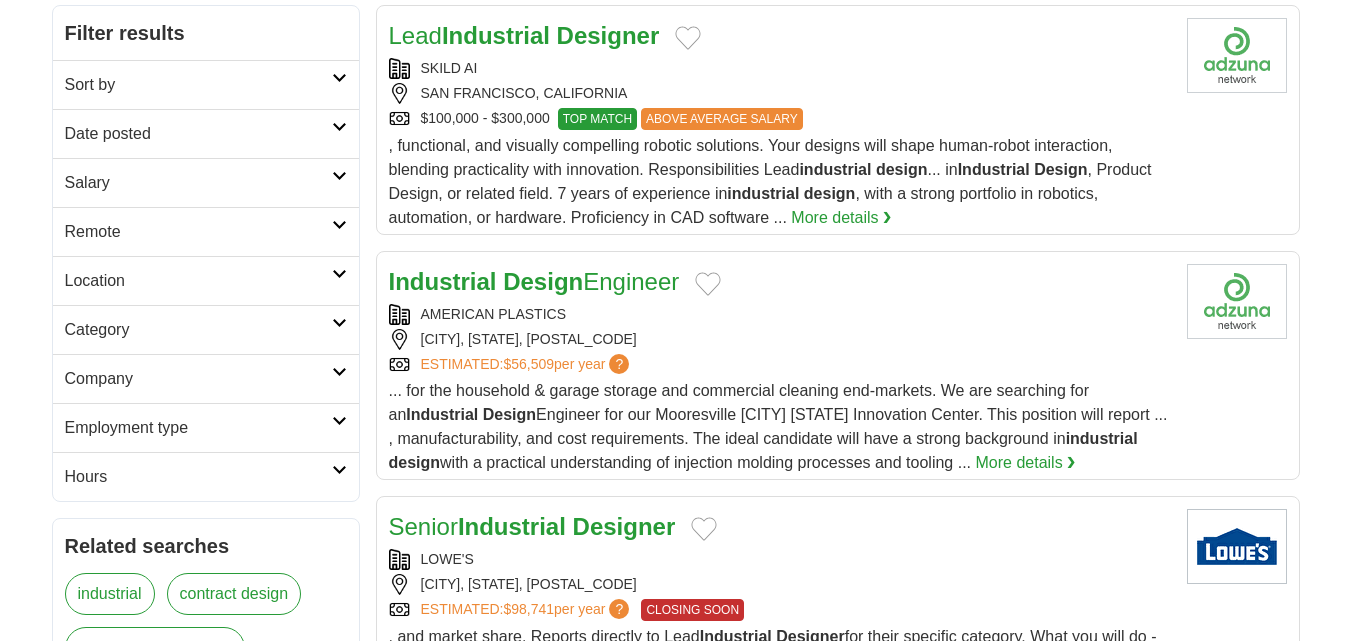click on "...  for the household & garage storage and commercial cleaning end-markets. We are searching for an  Industrial   Design  Engineer for our Mooresville NC Innovation Center. This position will report ... , manufacturability, and cost requirements. The ideal candidate will have a strong background in  industrial   design  with a practical understanding of injection molding processes and tooling ..." at bounding box center [778, 426] 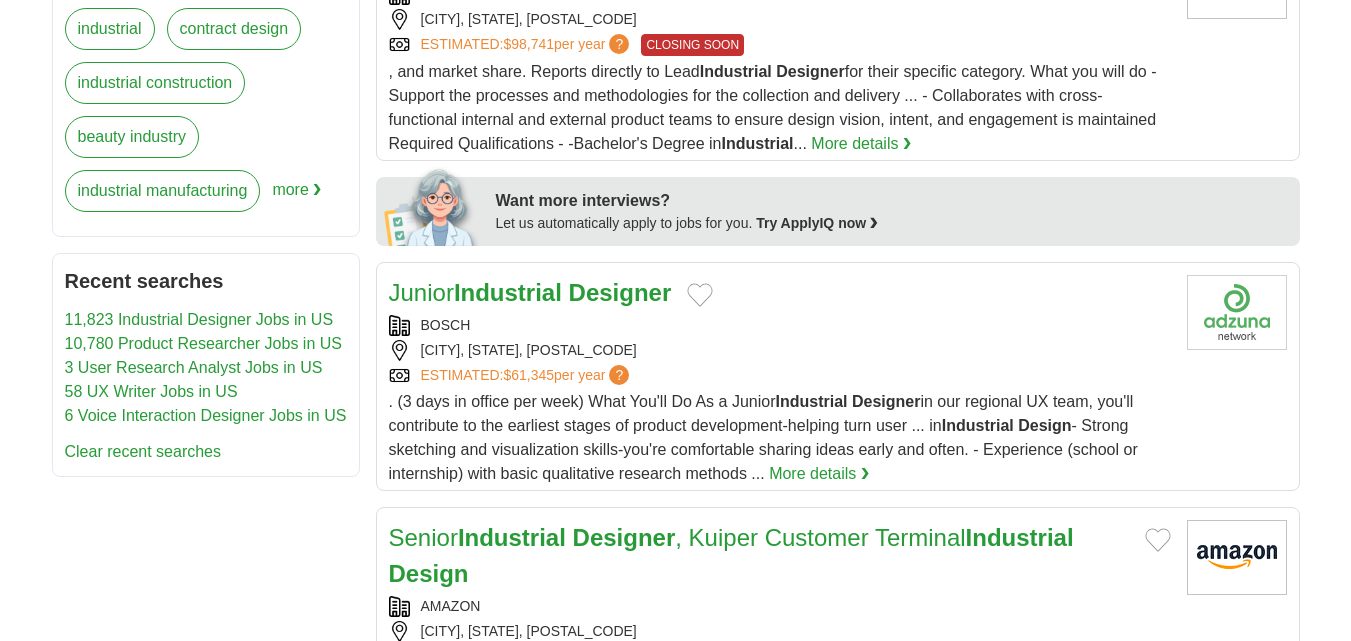 scroll, scrollTop: 900, scrollLeft: 0, axis: vertical 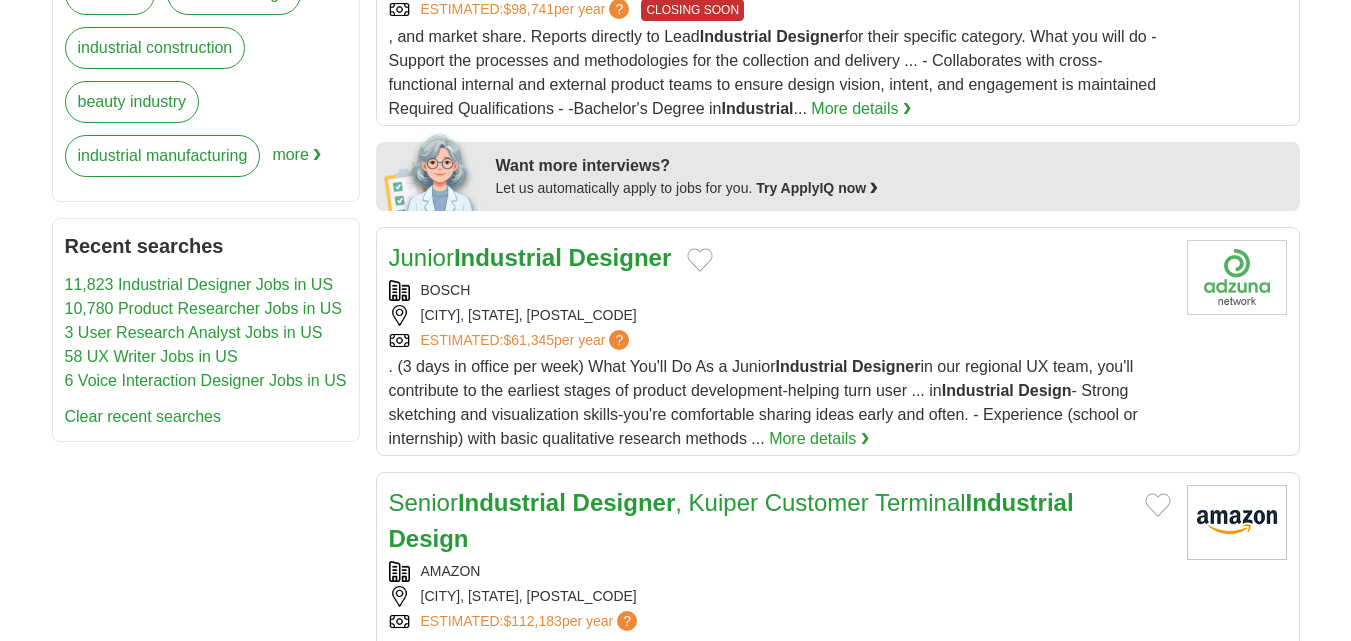 click on "ESTIMATED:
$61,345
per year
?" at bounding box center [780, 340] 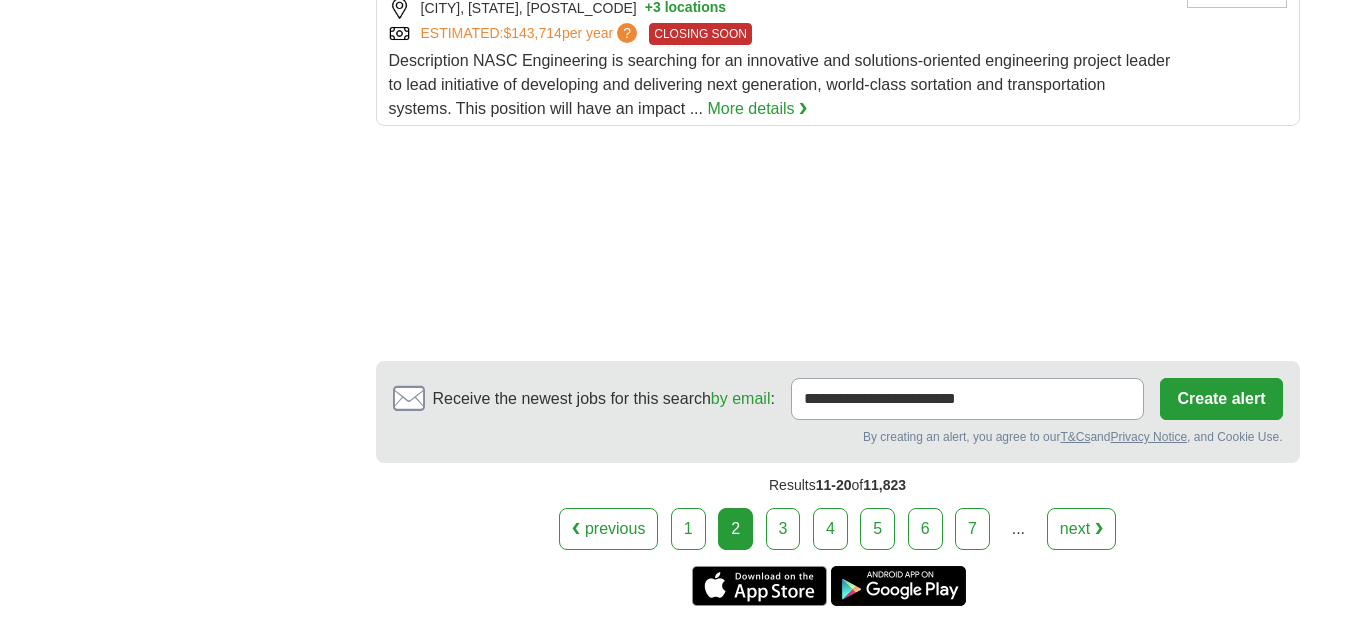 scroll, scrollTop: 2800, scrollLeft: 0, axis: vertical 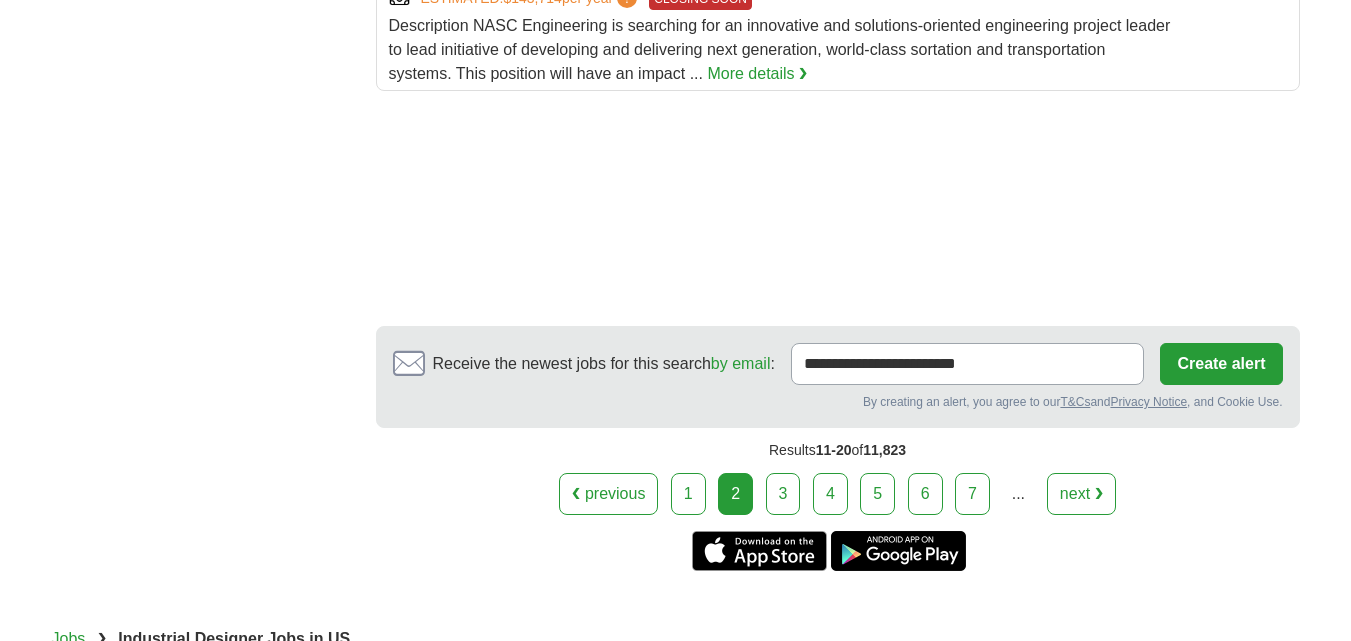 click on "3" at bounding box center [783, 494] 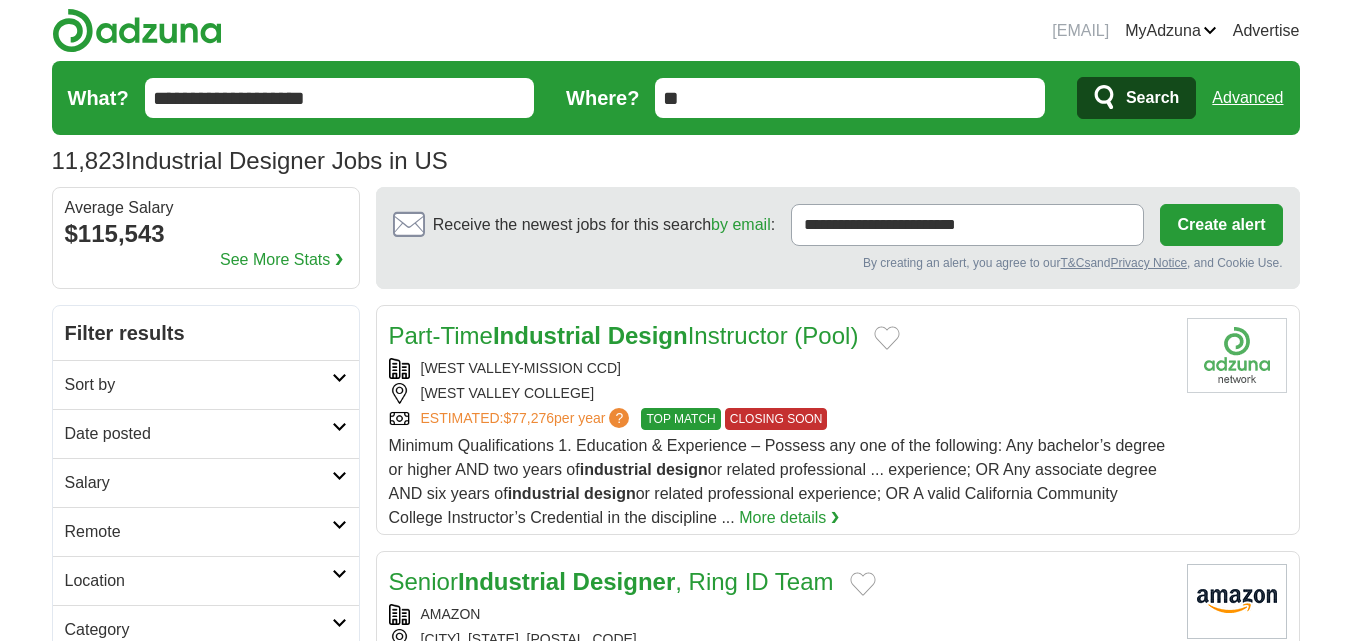 scroll, scrollTop: 84, scrollLeft: 0, axis: vertical 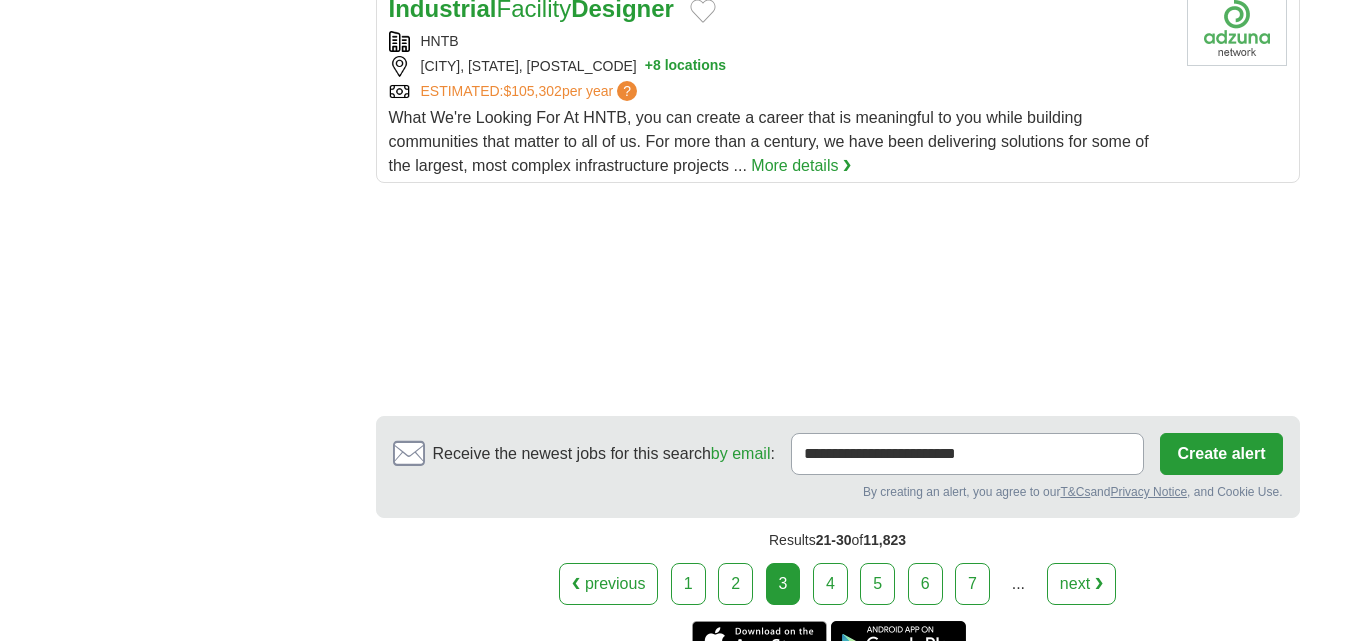 click on "4" at bounding box center (830, 584) 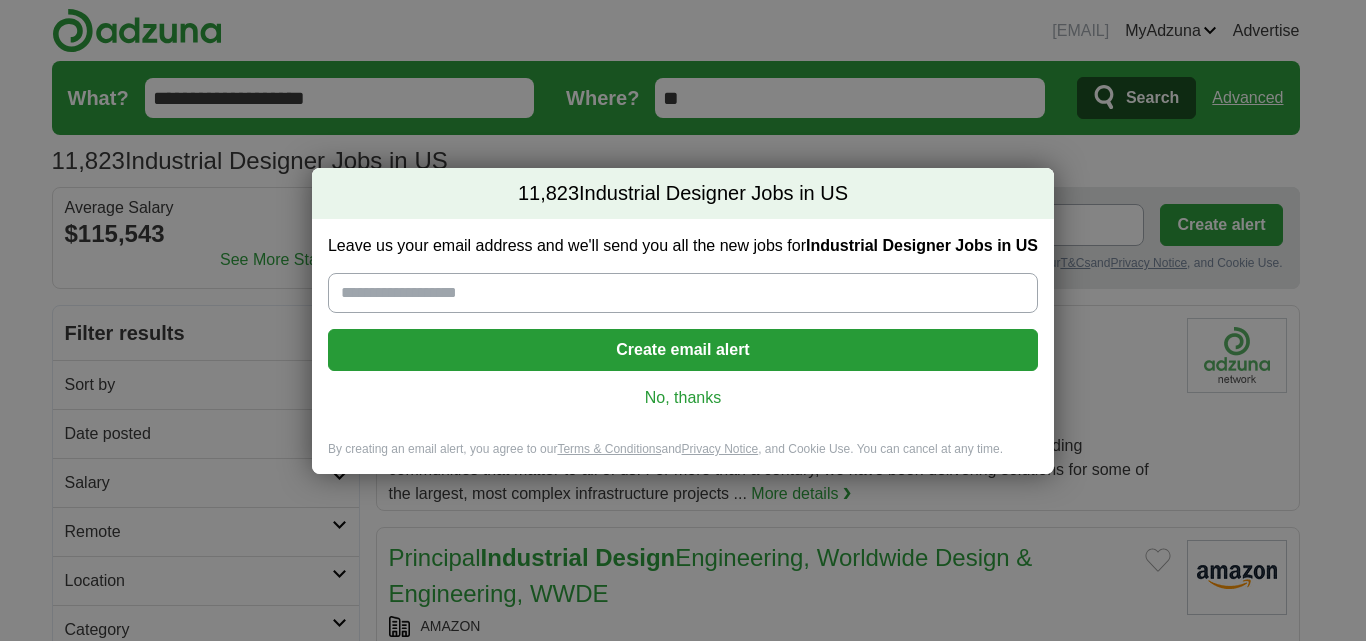 scroll, scrollTop: 0, scrollLeft: 0, axis: both 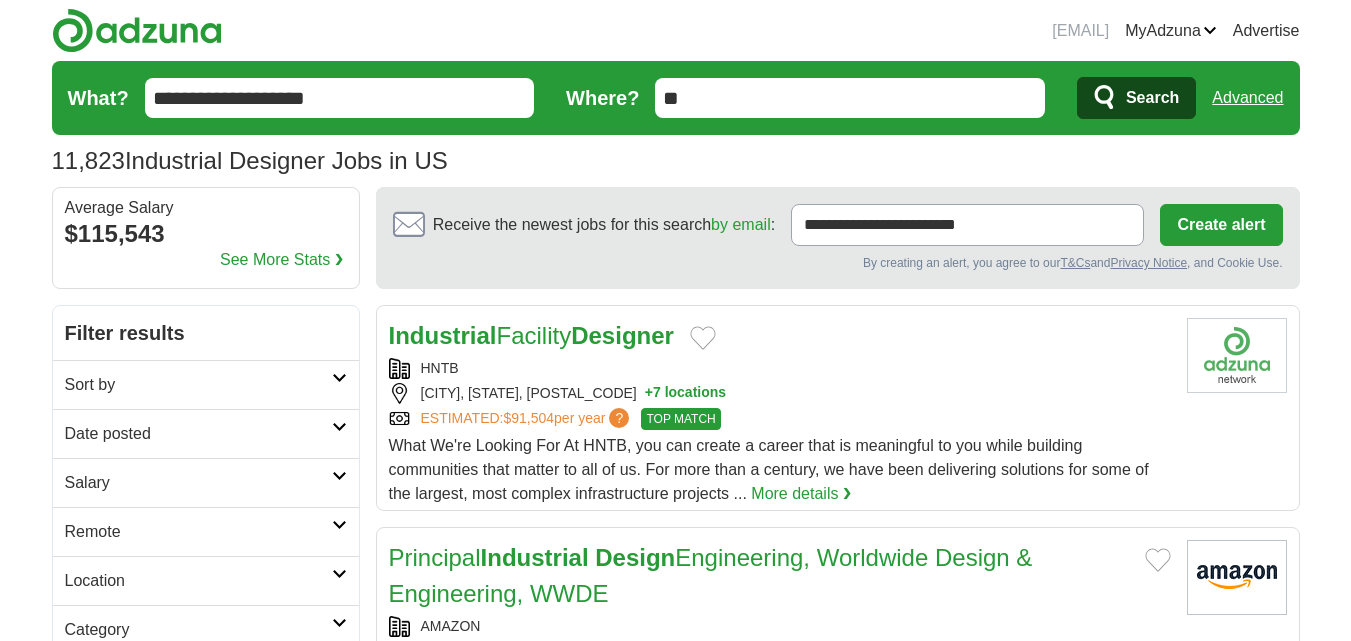 drag, startPoint x: 130, startPoint y: 167, endPoint x: 0, endPoint y: 321, distance: 201.53412 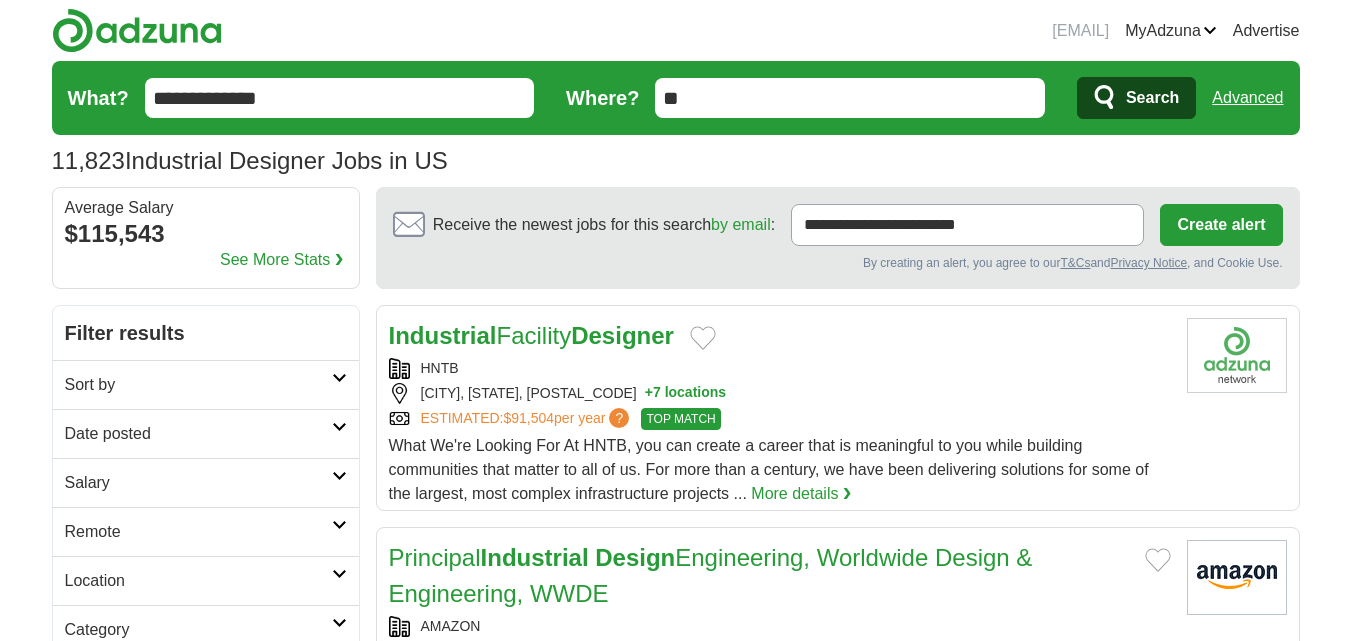 type on "**********" 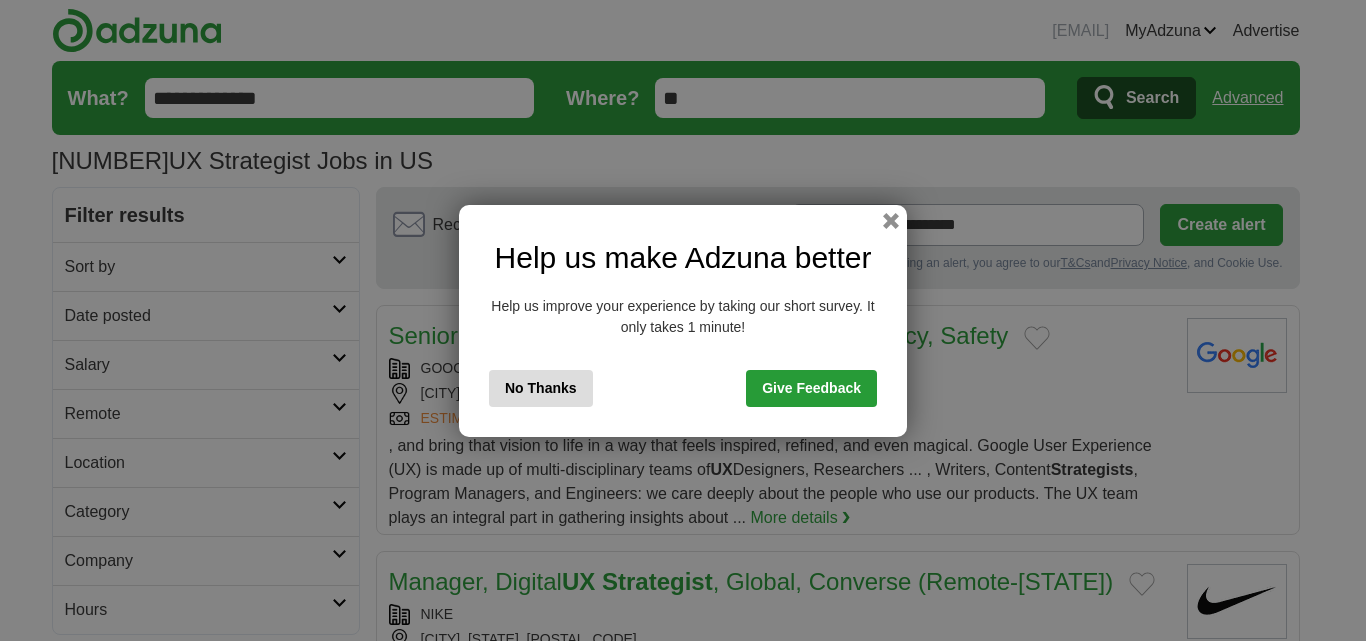 scroll, scrollTop: 0, scrollLeft: 0, axis: both 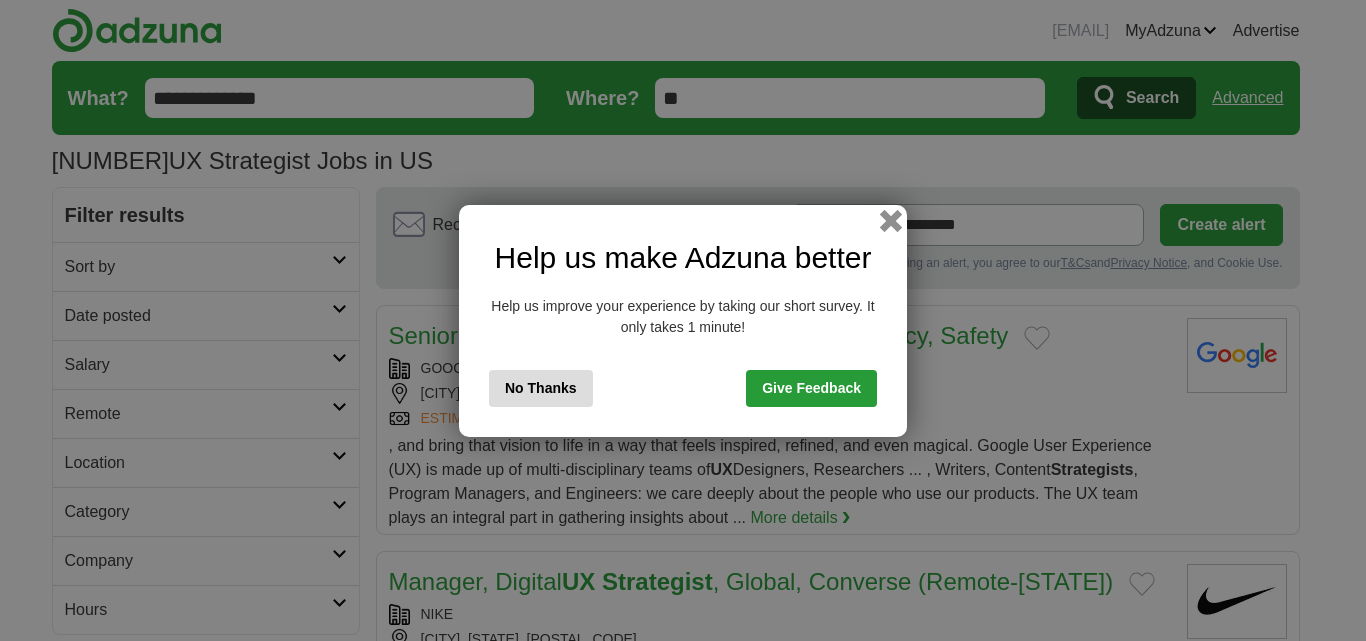 click at bounding box center [891, 220] 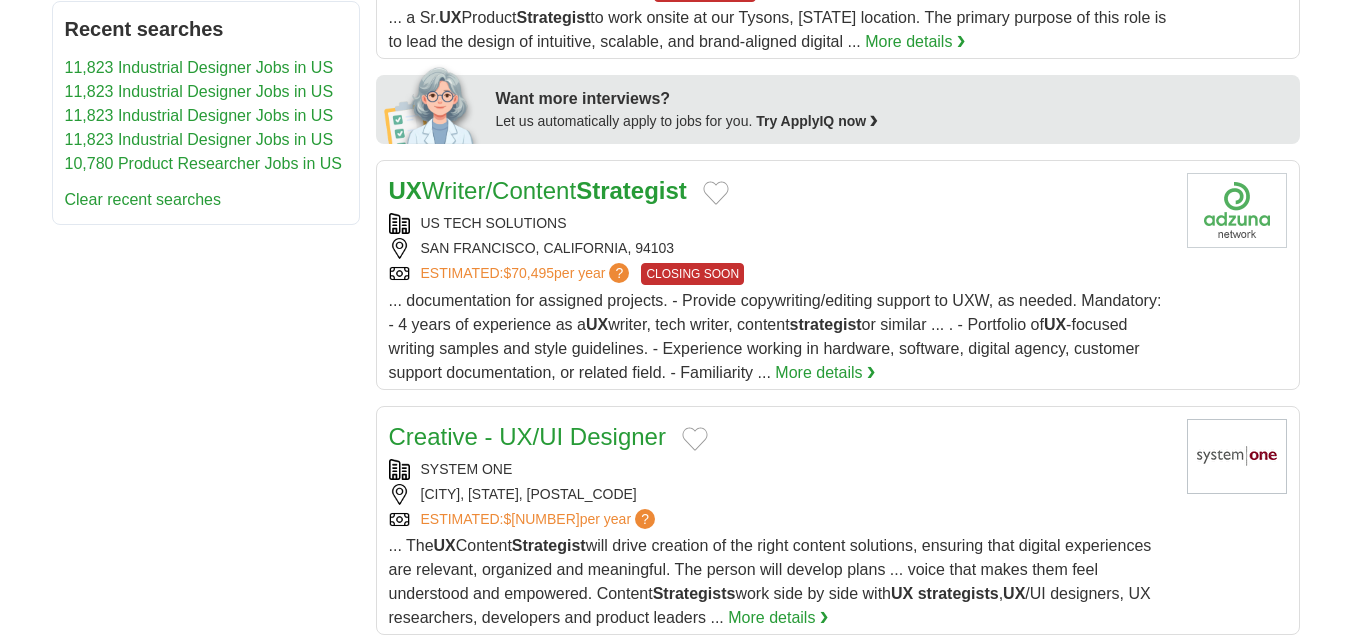 scroll, scrollTop: 900, scrollLeft: 0, axis: vertical 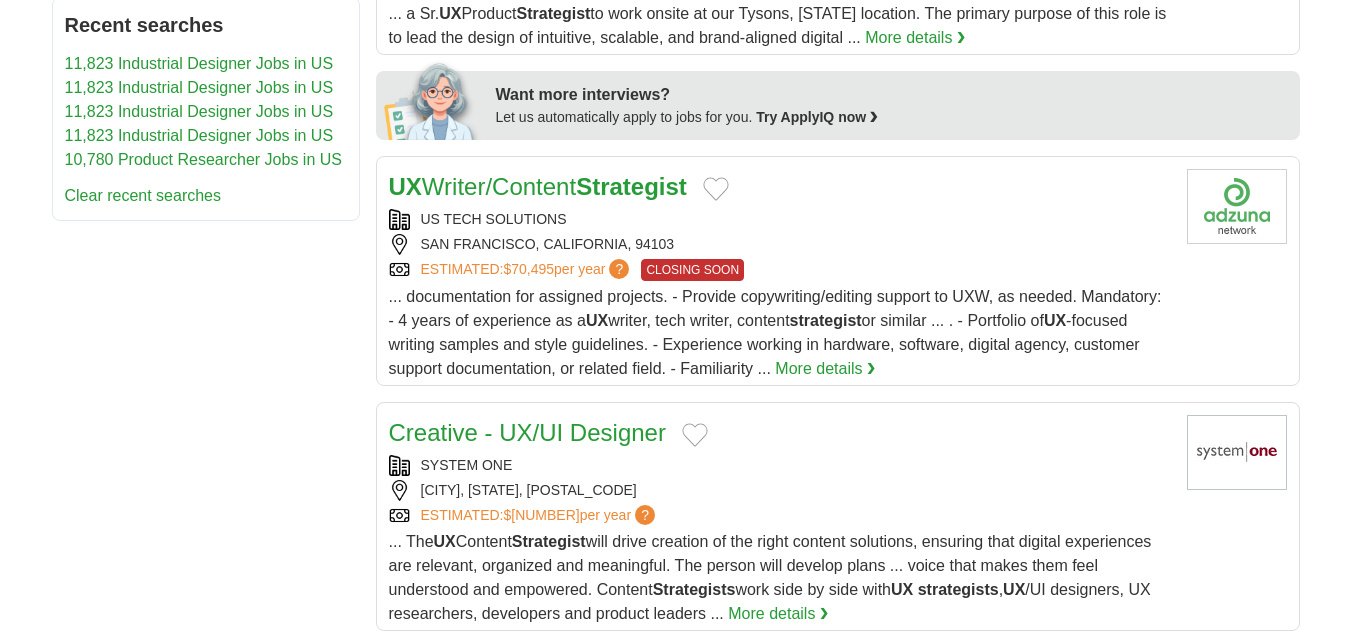 click on "US TECH SOLUTIONS" at bounding box center (780, 219) 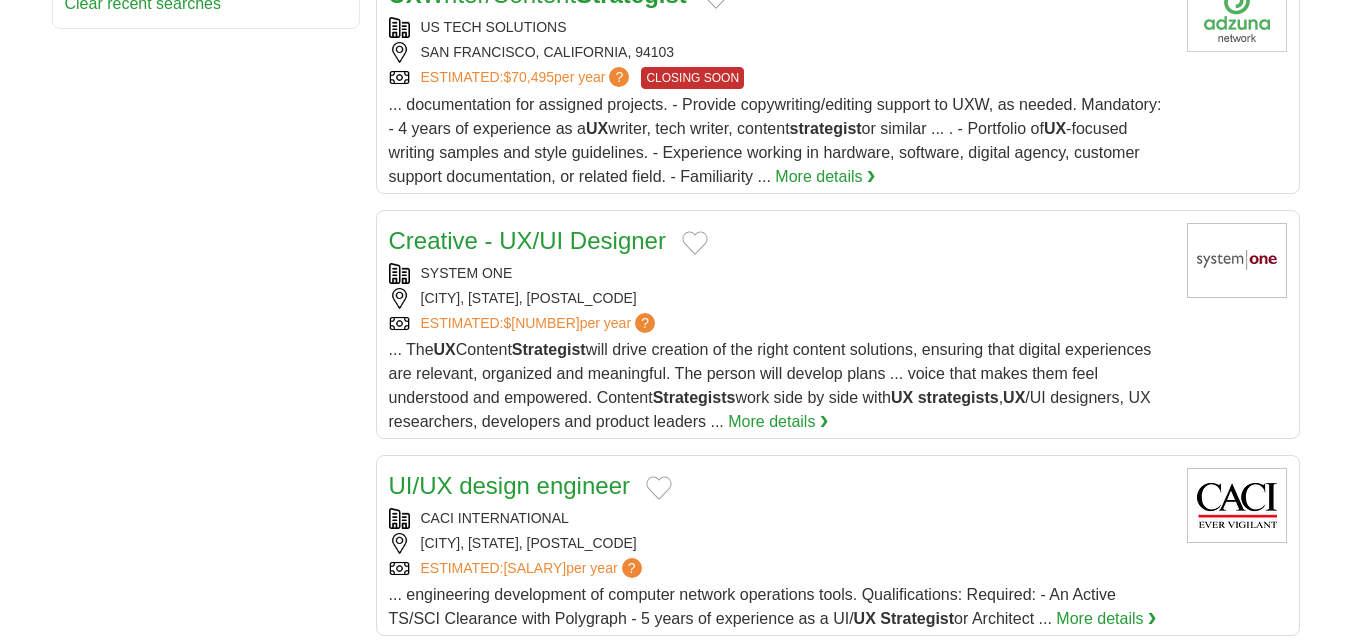 scroll, scrollTop: 1100, scrollLeft: 0, axis: vertical 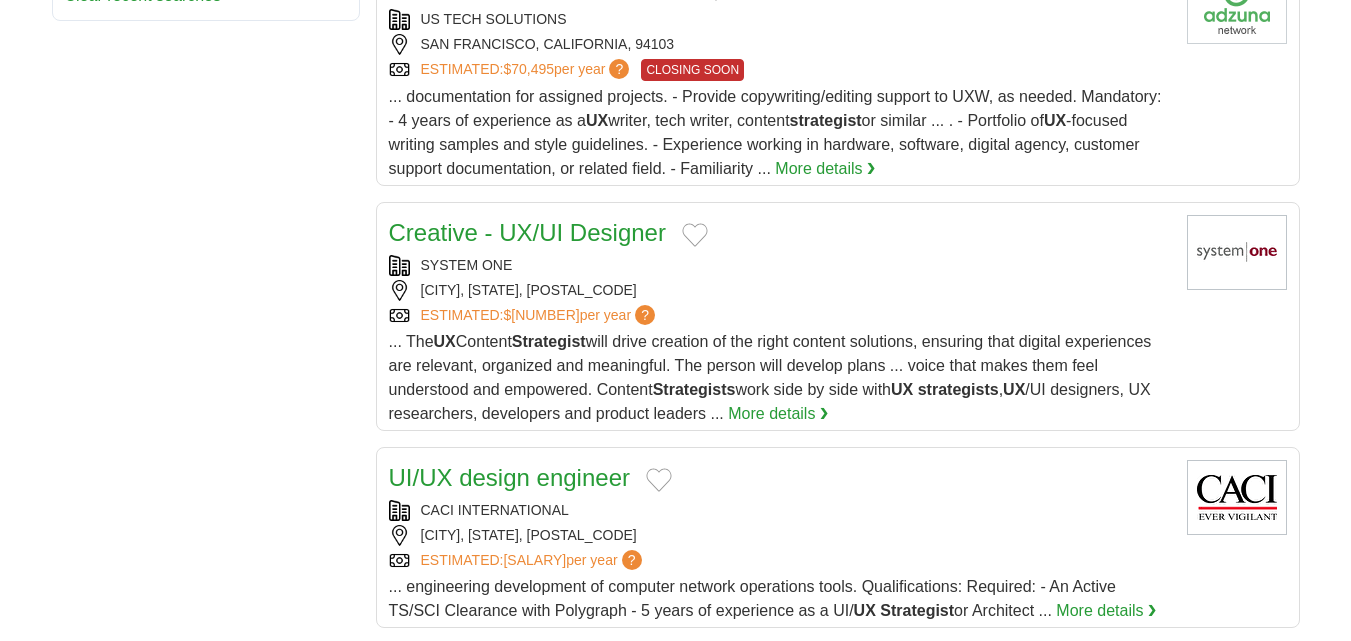 click on "ESTIMATED:
$123,496
per year
?" at bounding box center (780, 315) 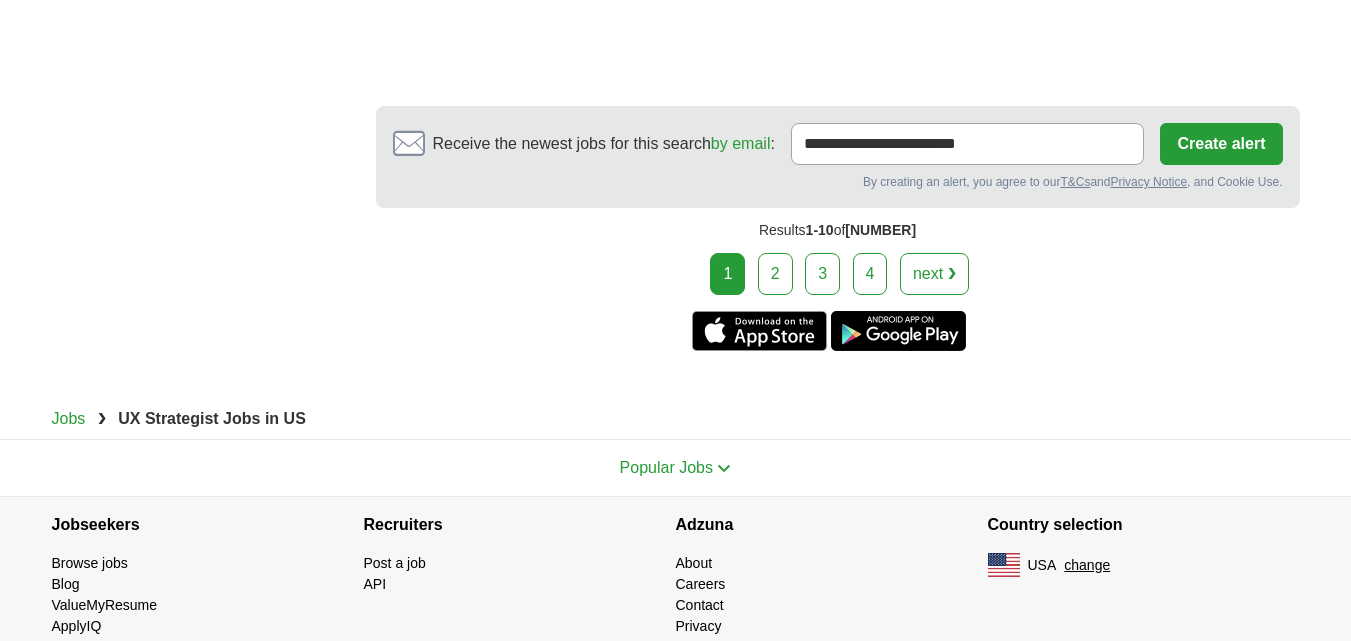 scroll, scrollTop: 2800, scrollLeft: 0, axis: vertical 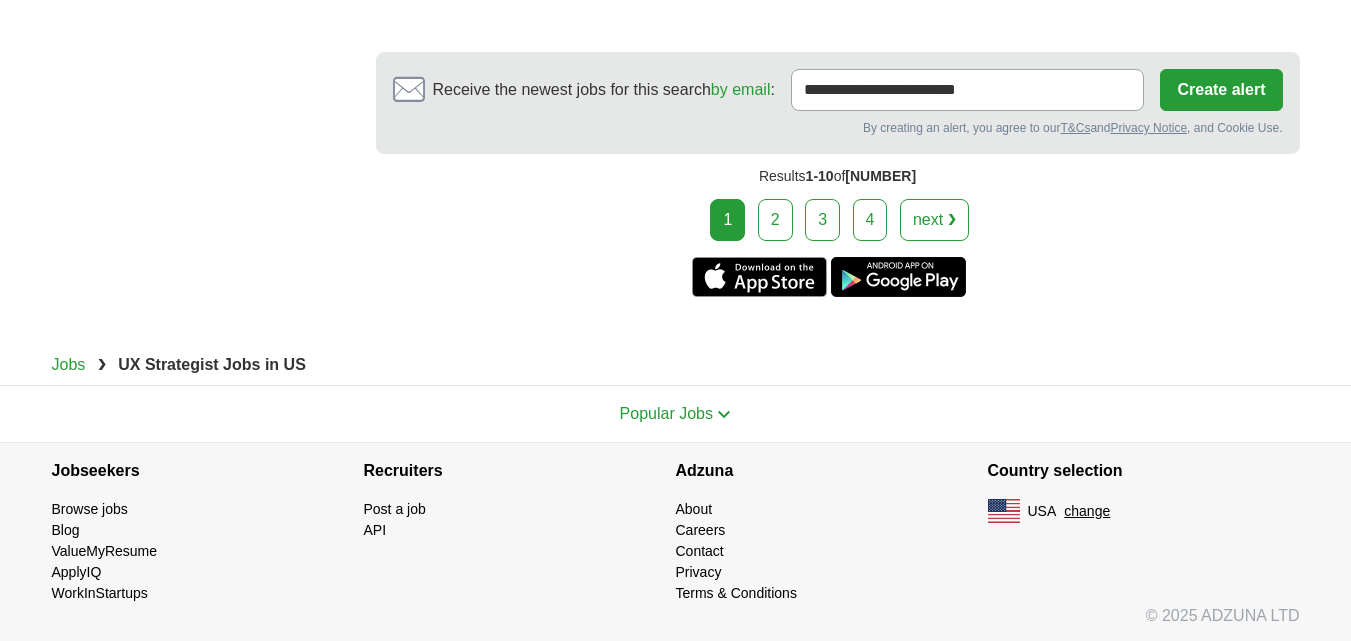 click on "2" at bounding box center [775, 220] 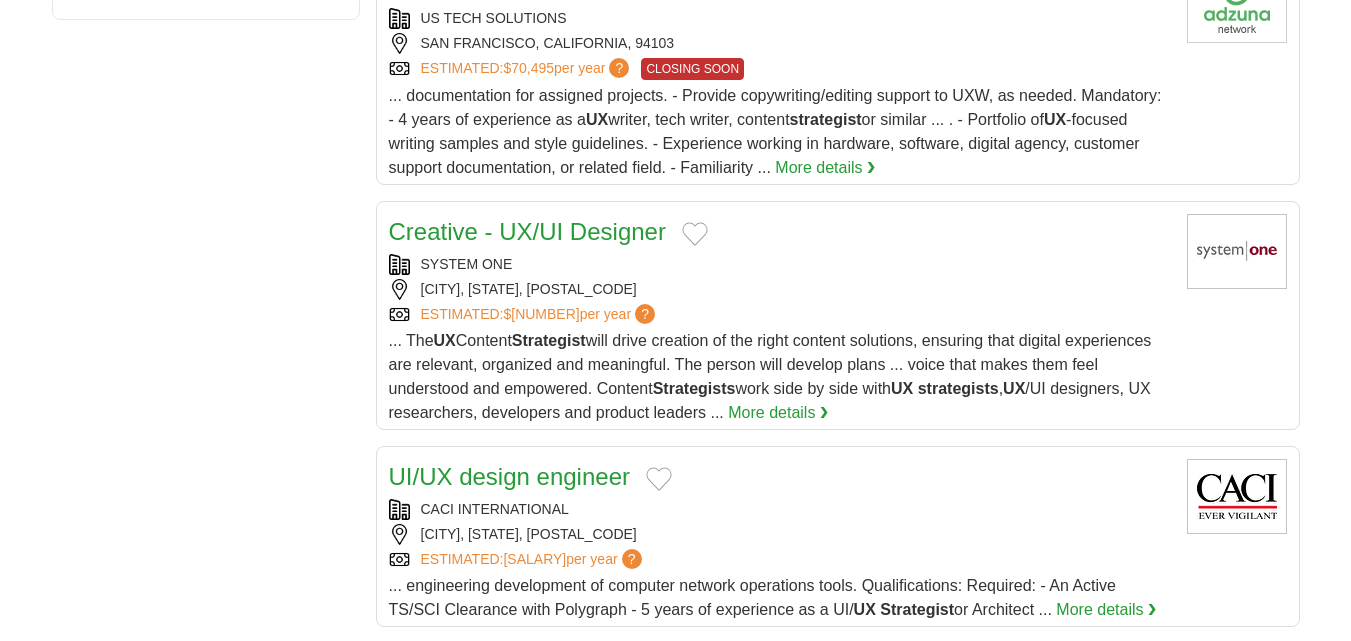 scroll, scrollTop: 1100, scrollLeft: 0, axis: vertical 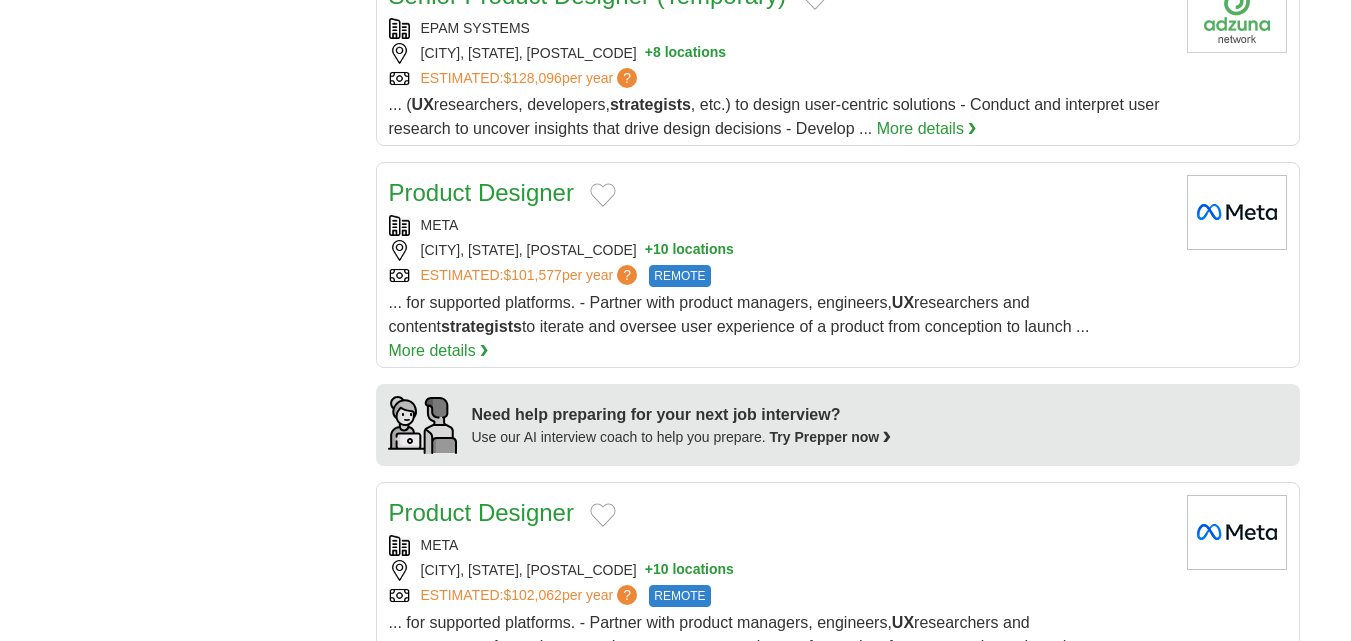 click on "META" at bounding box center (780, 225) 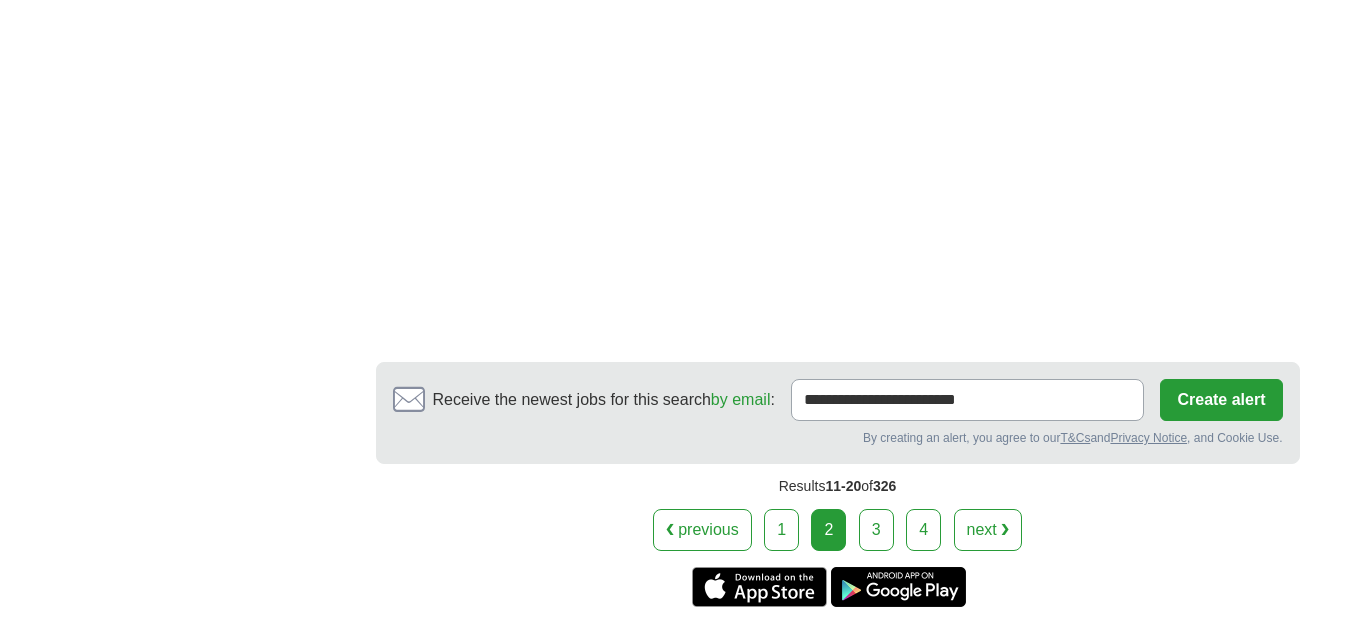 scroll, scrollTop: 2700, scrollLeft: 0, axis: vertical 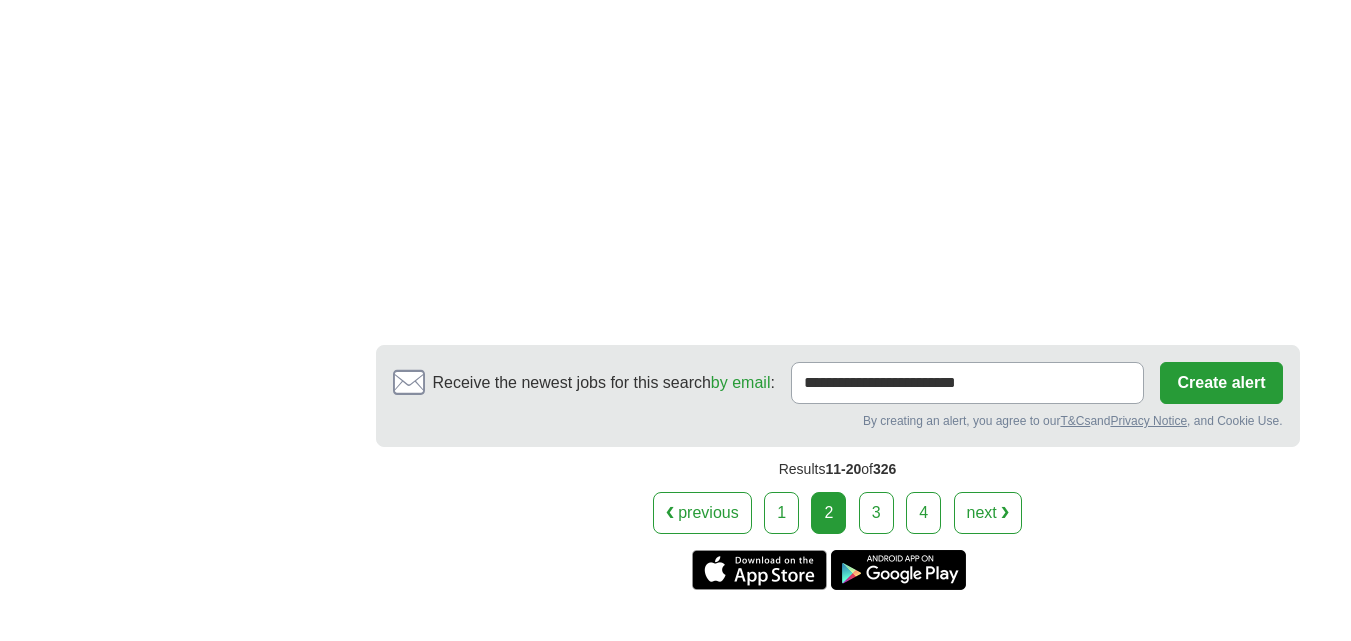 click on "3" at bounding box center (876, 513) 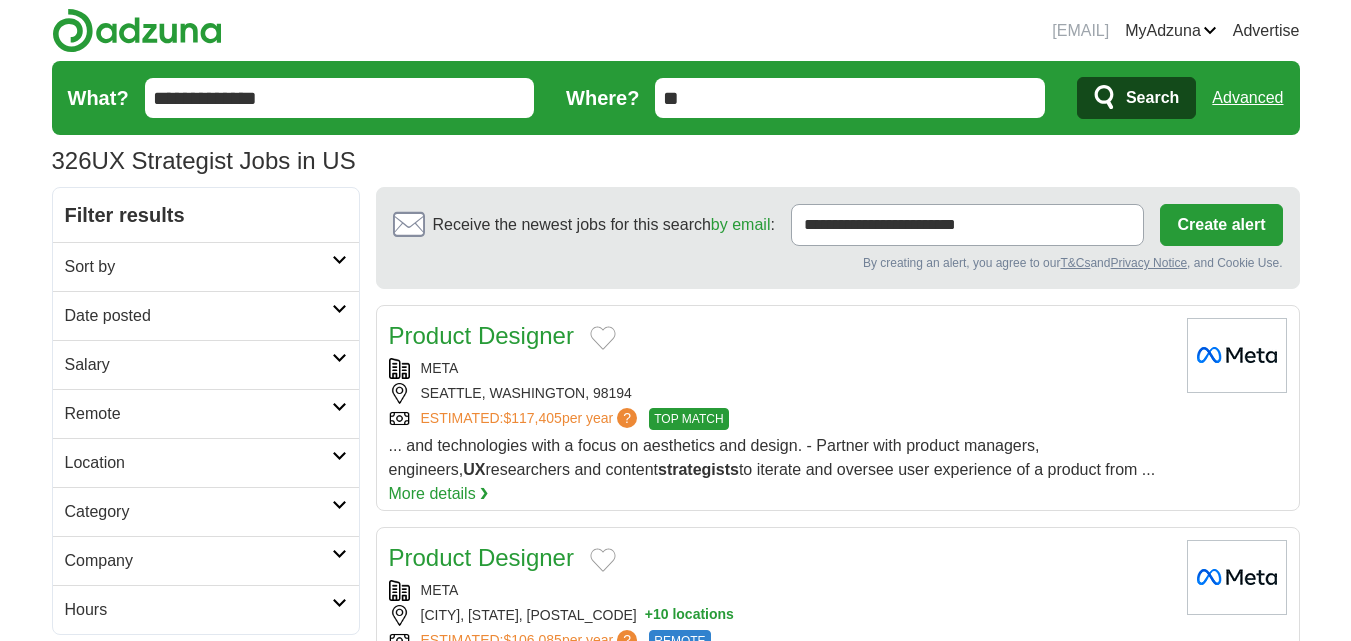 scroll, scrollTop: 0, scrollLeft: 0, axis: both 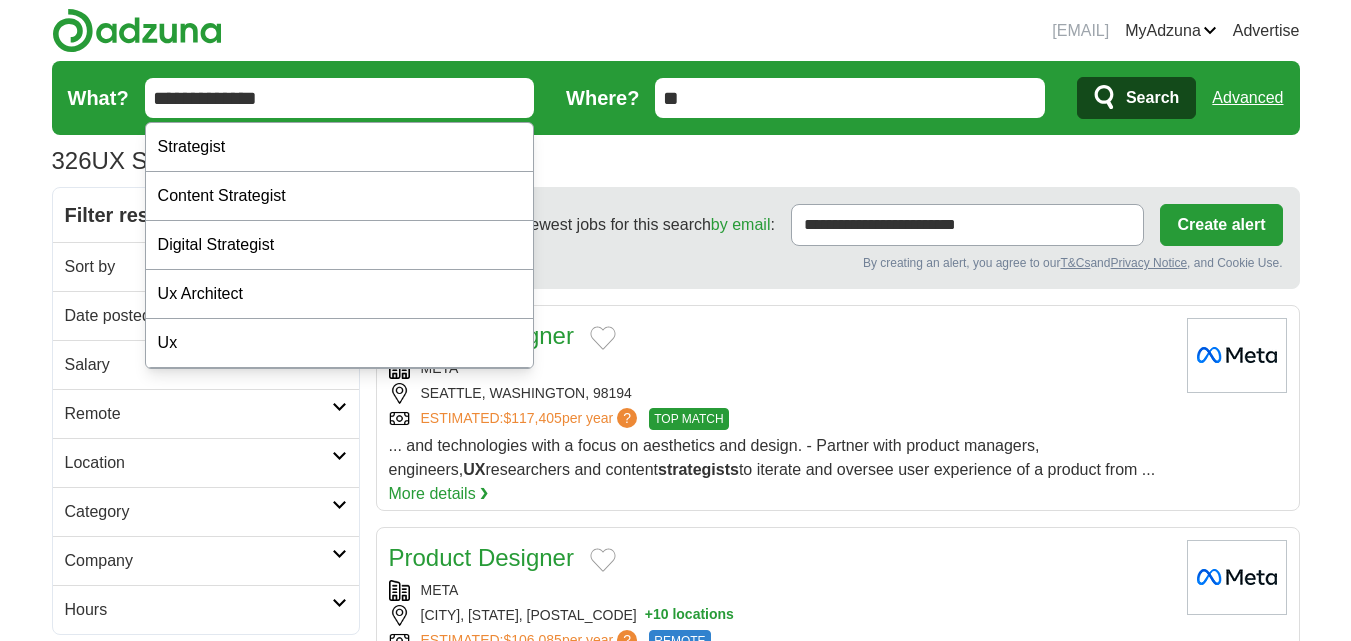 drag, startPoint x: 411, startPoint y: 86, endPoint x: 0, endPoint y: 76, distance: 411.12164 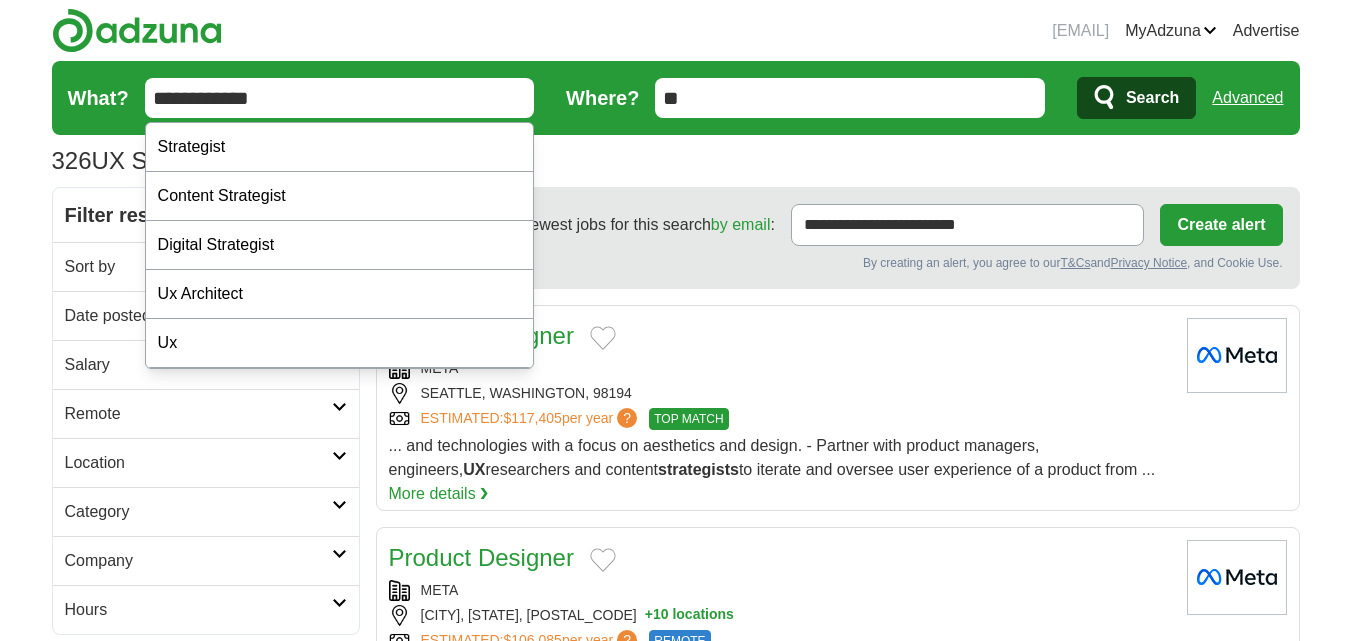 type on "**********" 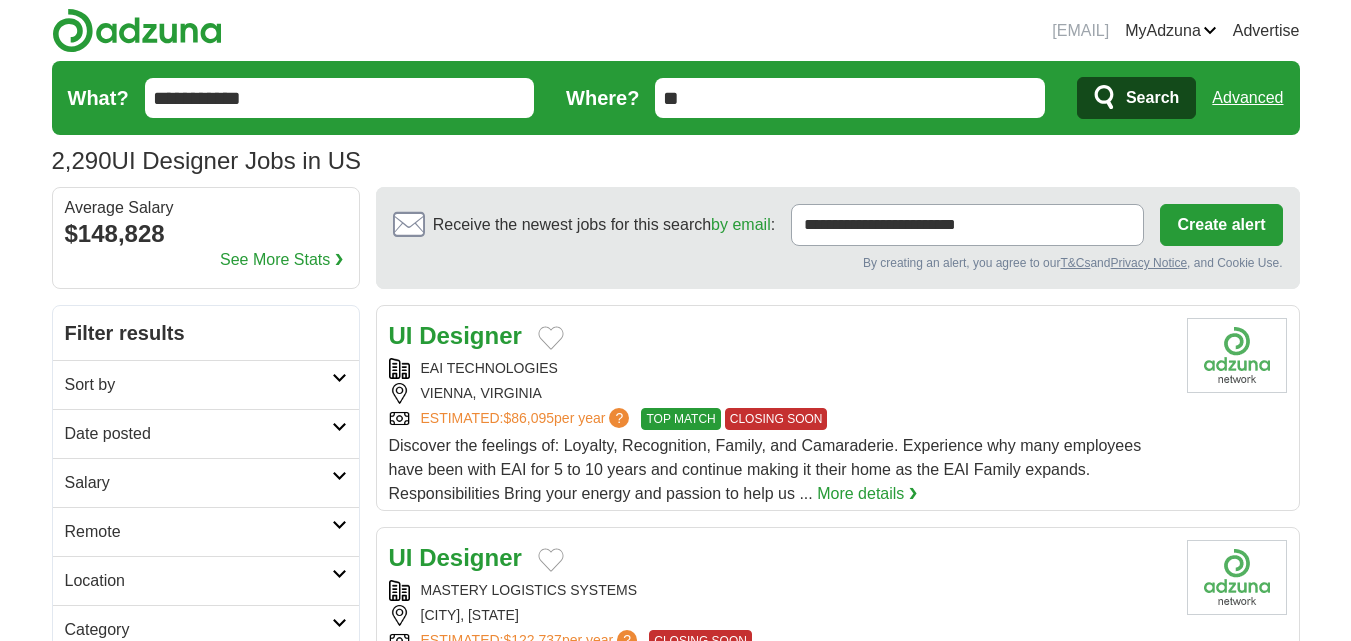scroll, scrollTop: 0, scrollLeft: 0, axis: both 